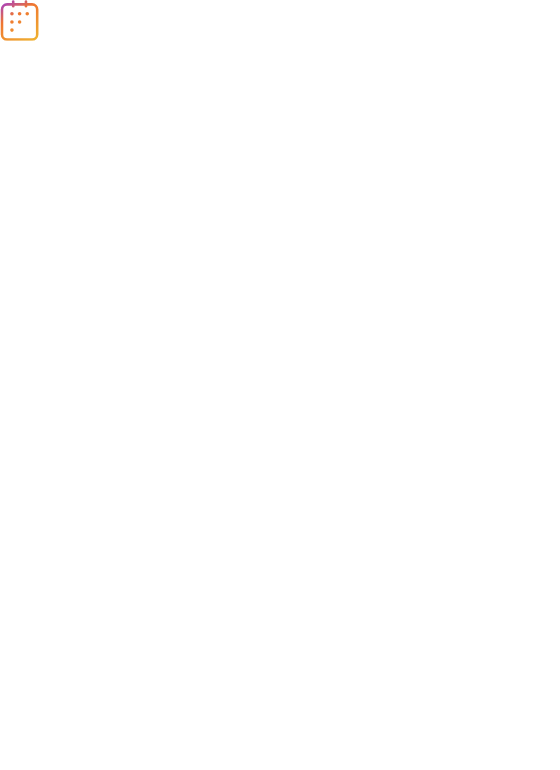 scroll, scrollTop: 0, scrollLeft: 0, axis: both 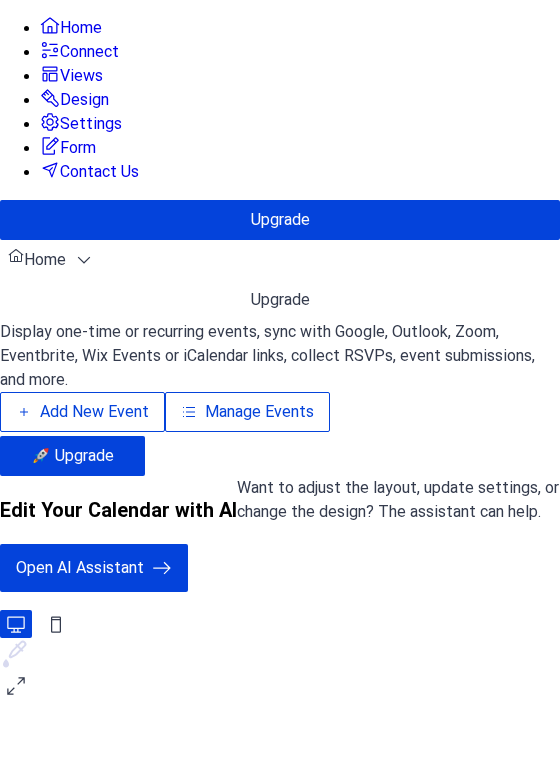 click on "Manage Events" at bounding box center [259, 412] 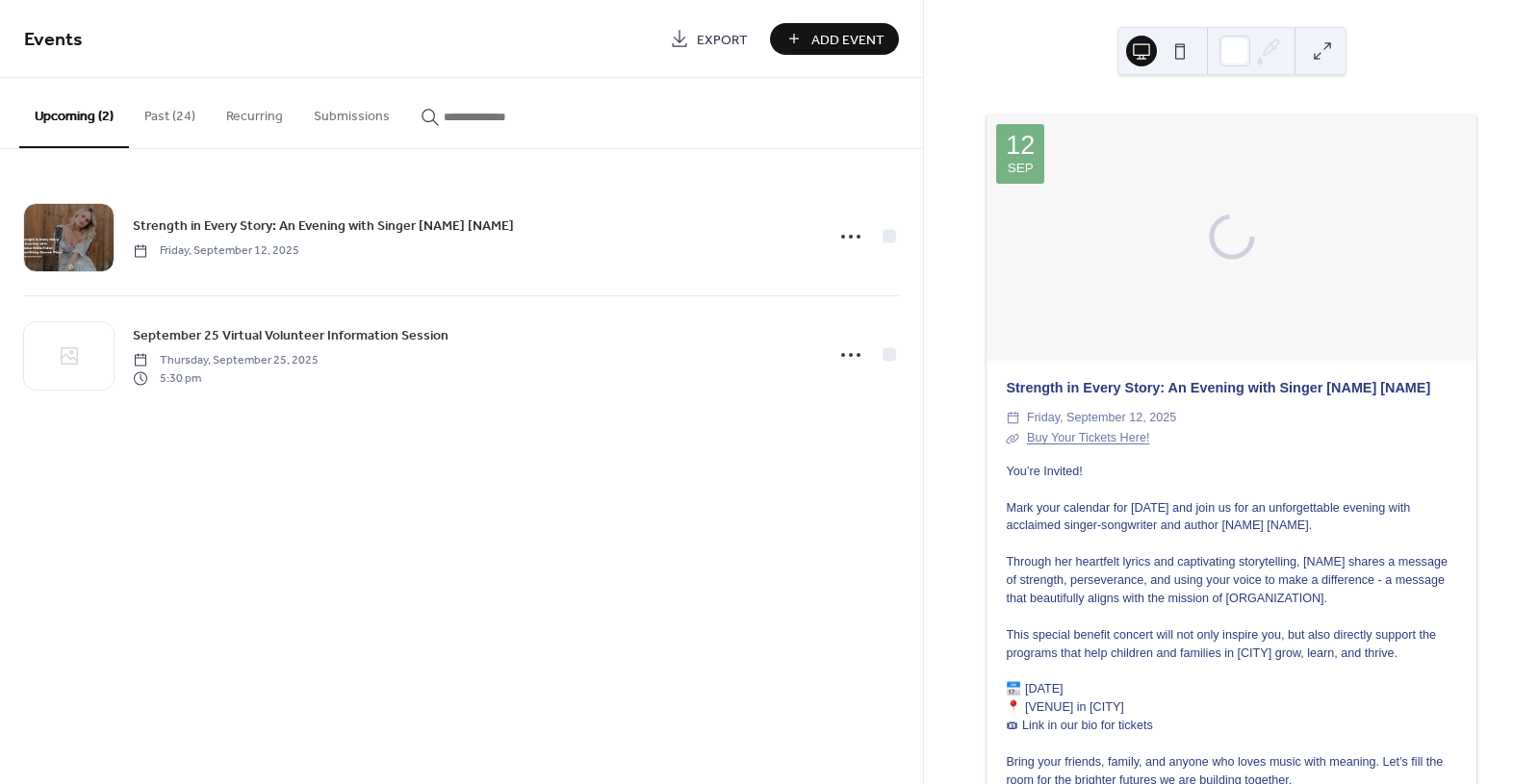 scroll, scrollTop: 0, scrollLeft: 0, axis: both 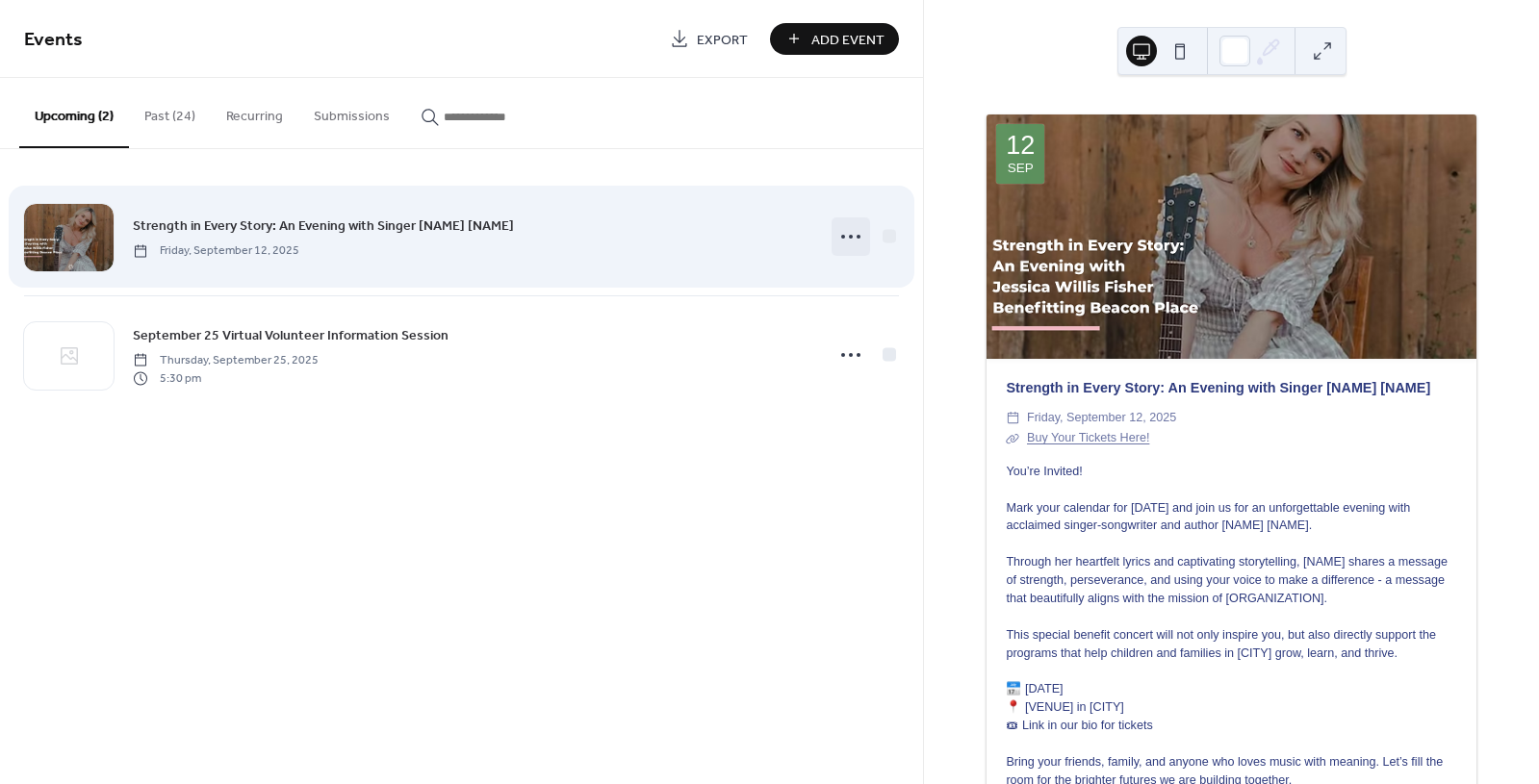 click 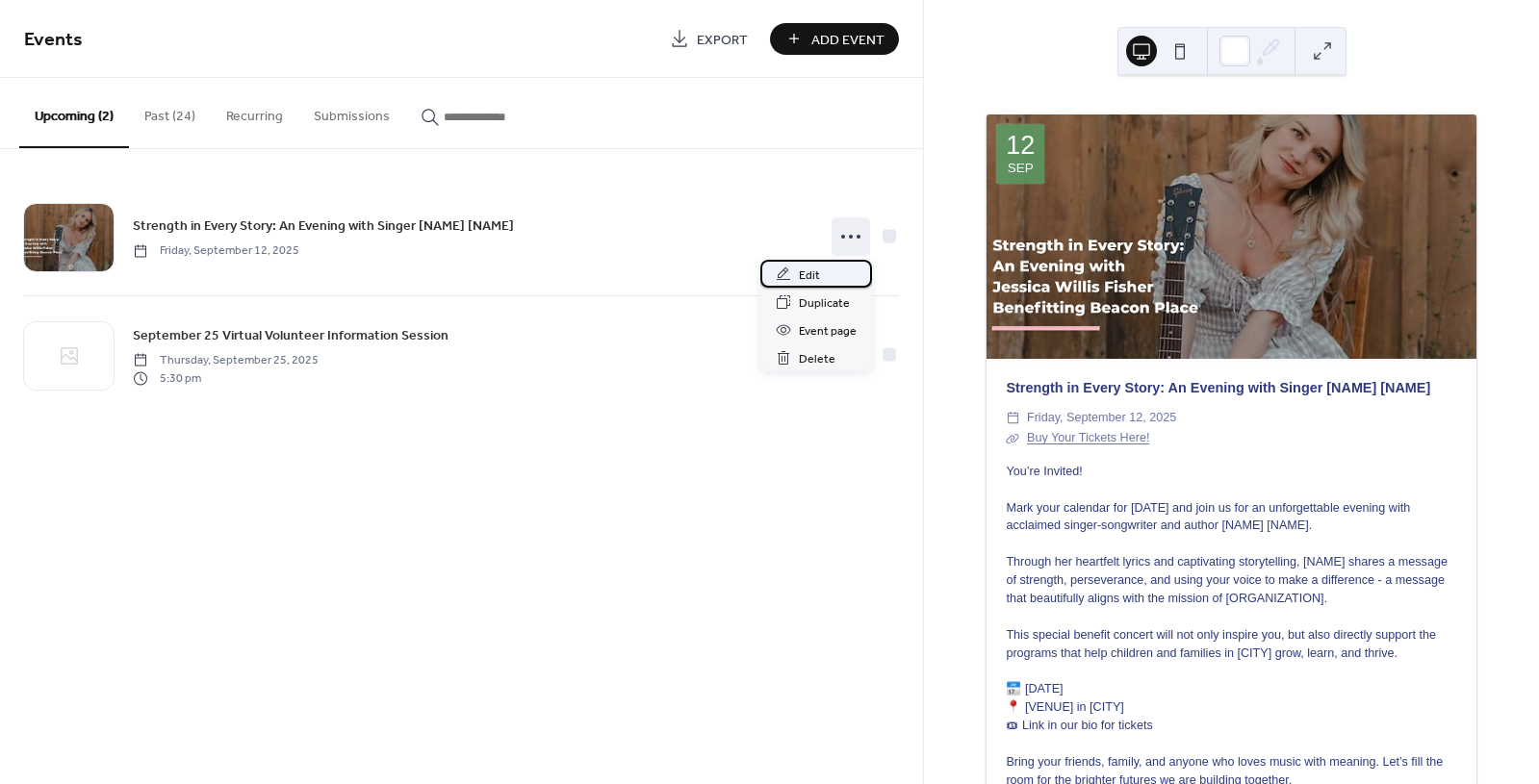 click on "Edit" at bounding box center (809, 275) 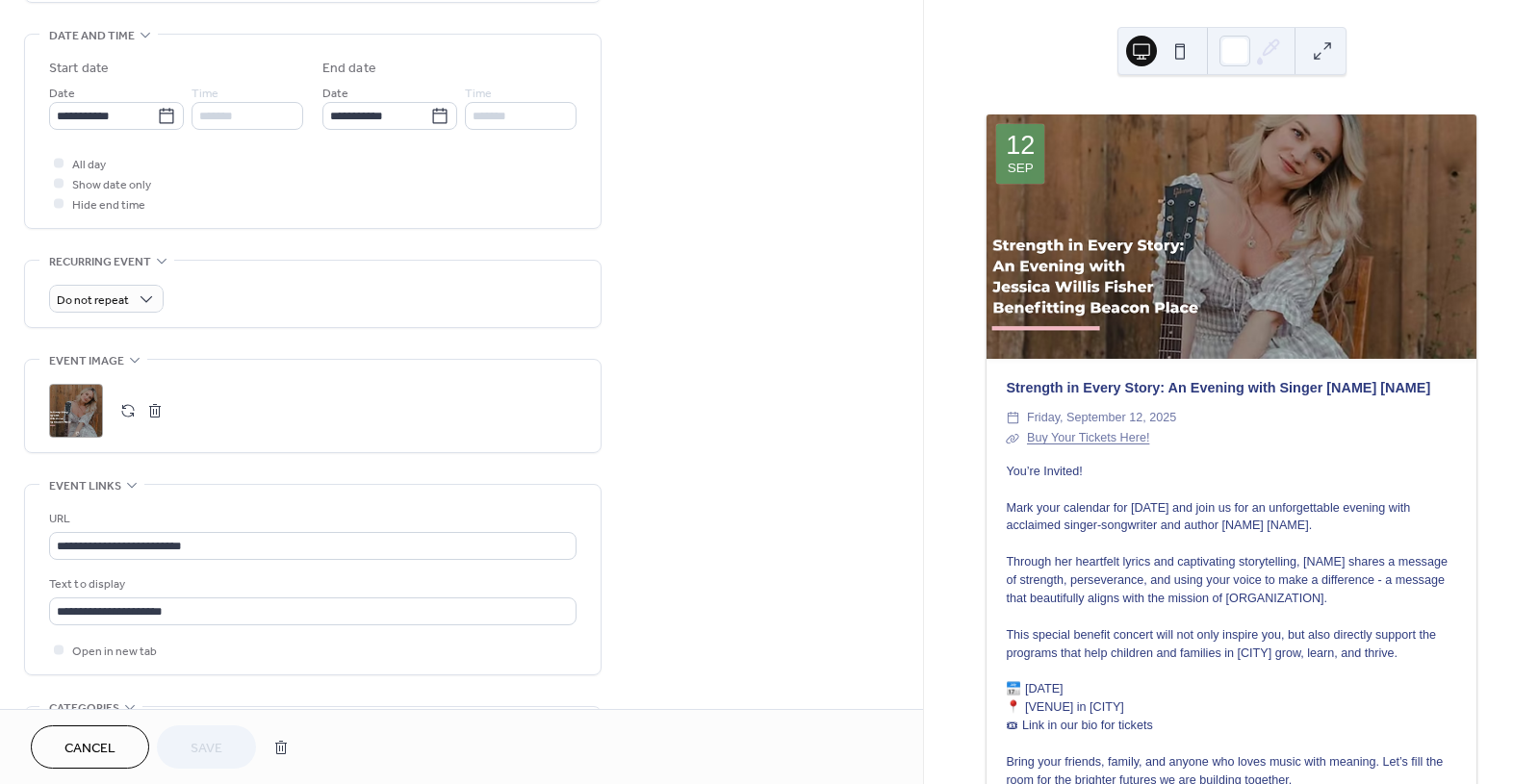 scroll, scrollTop: 600, scrollLeft: 0, axis: vertical 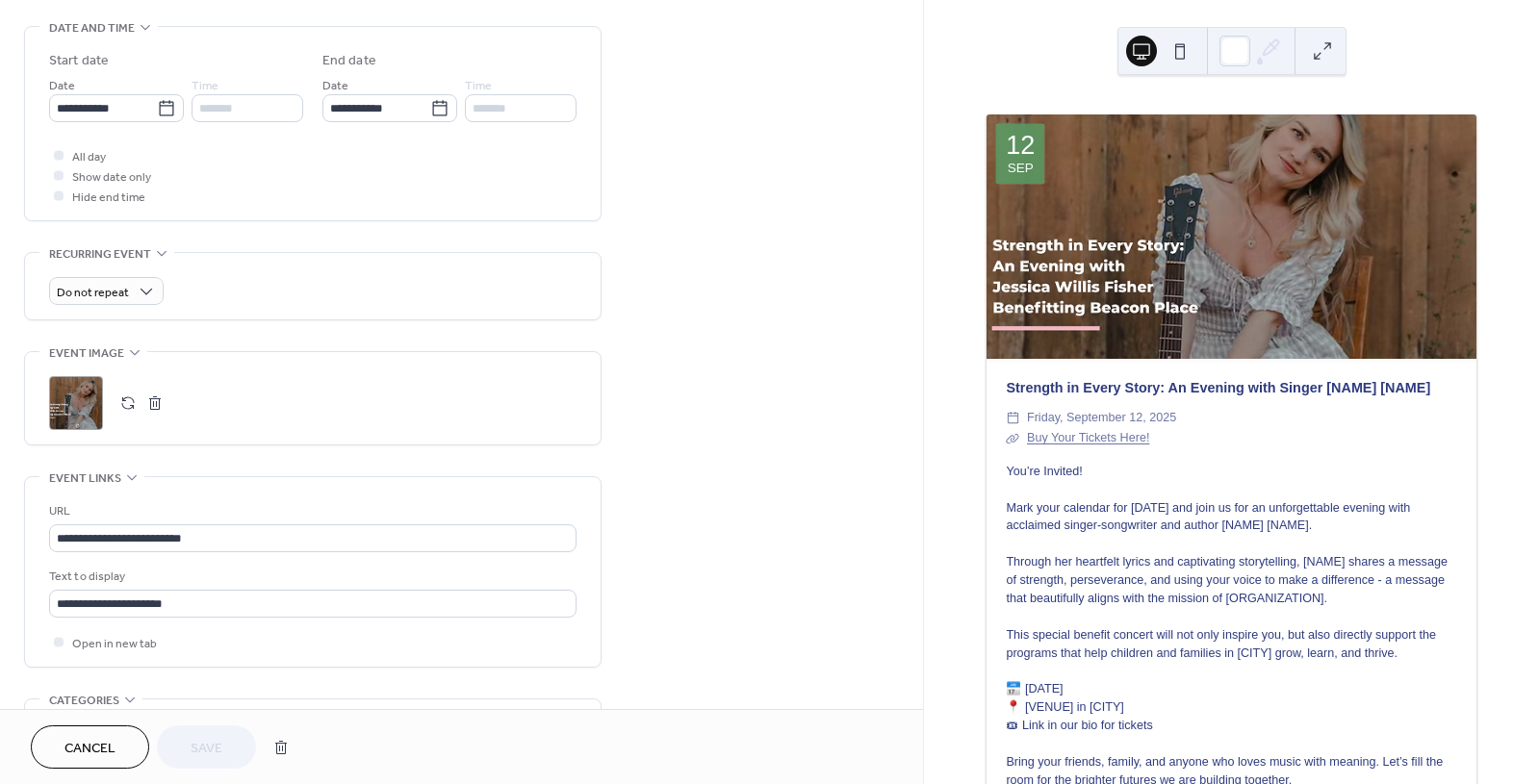 click at bounding box center [155, 403] 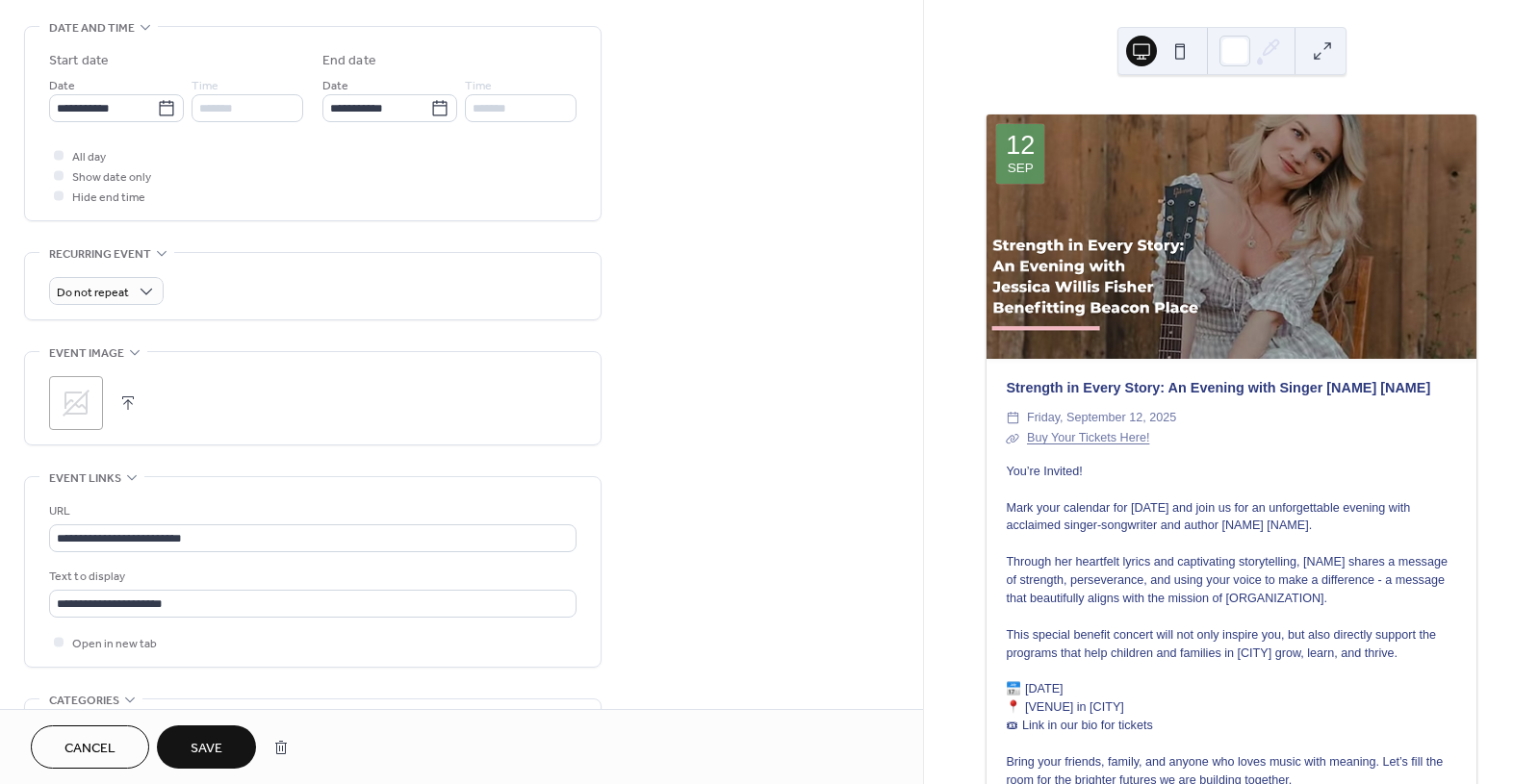 click at bounding box center [128, 403] 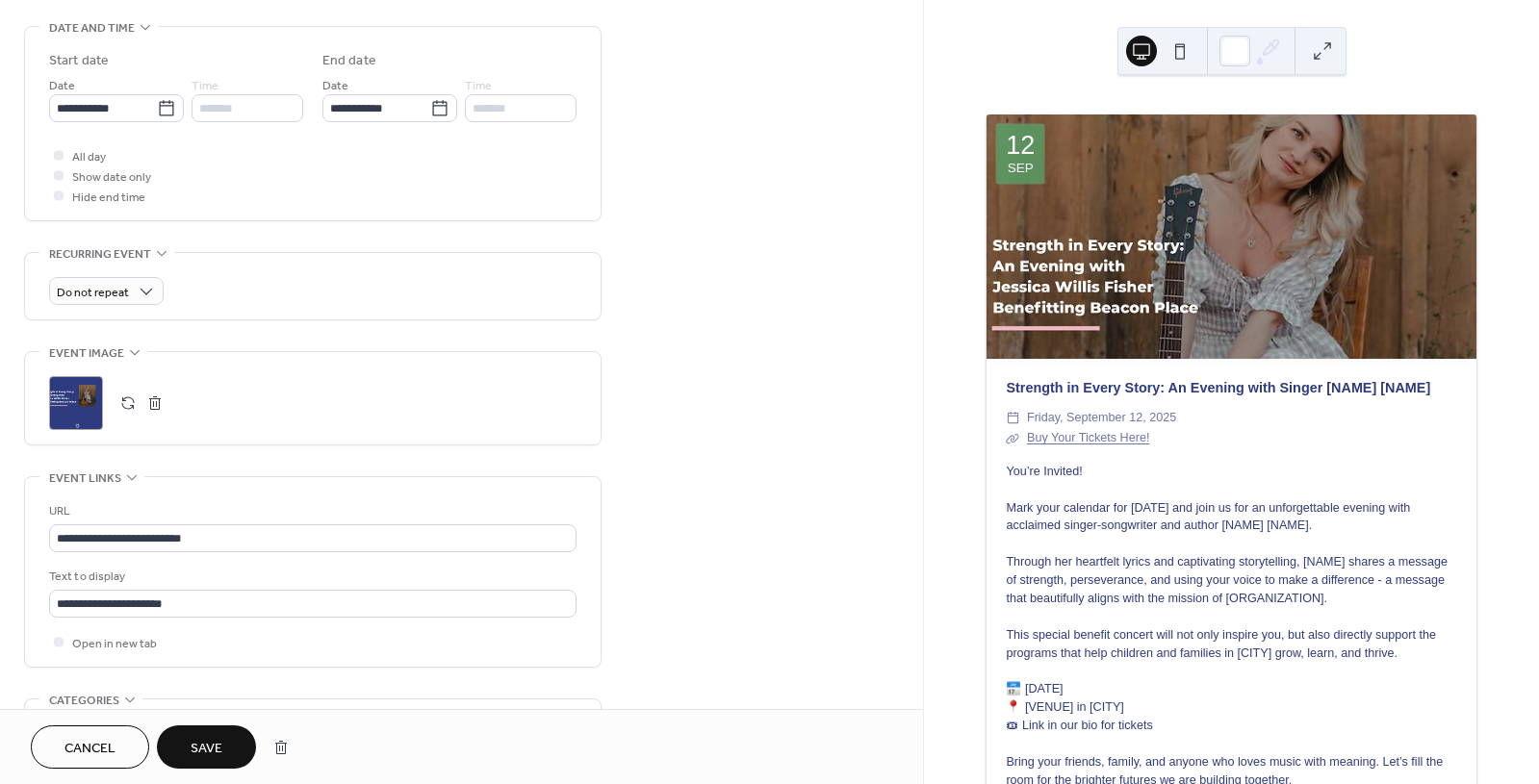 click on "Save" at bounding box center (206, 748) 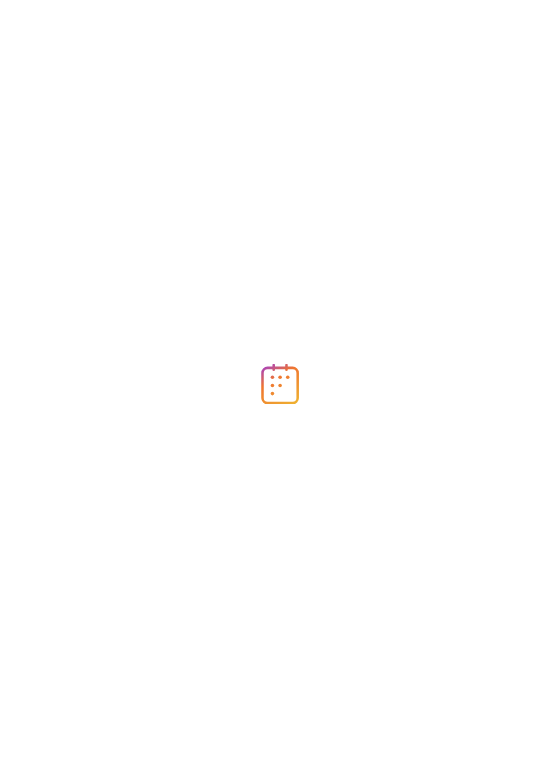 scroll, scrollTop: 0, scrollLeft: 0, axis: both 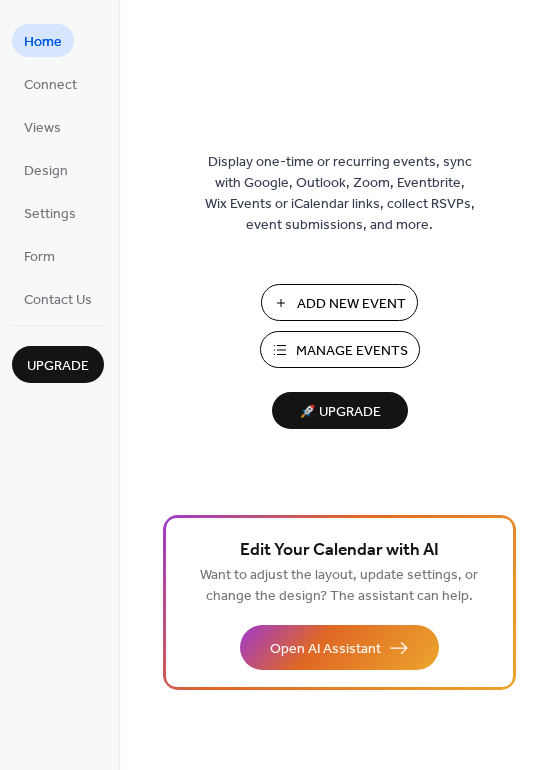 click on "Manage Events" at bounding box center (340, 349) 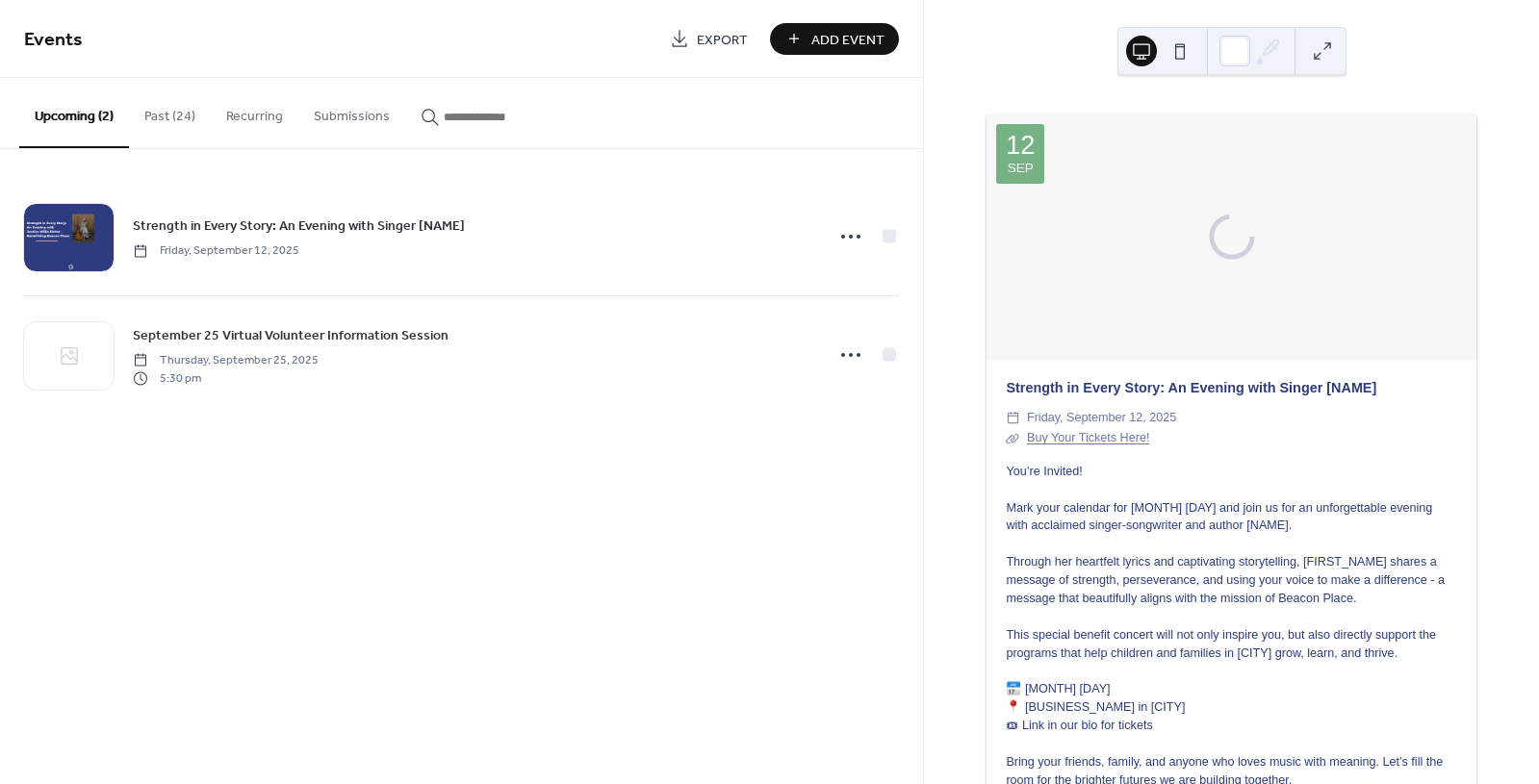 scroll, scrollTop: 0, scrollLeft: 0, axis: both 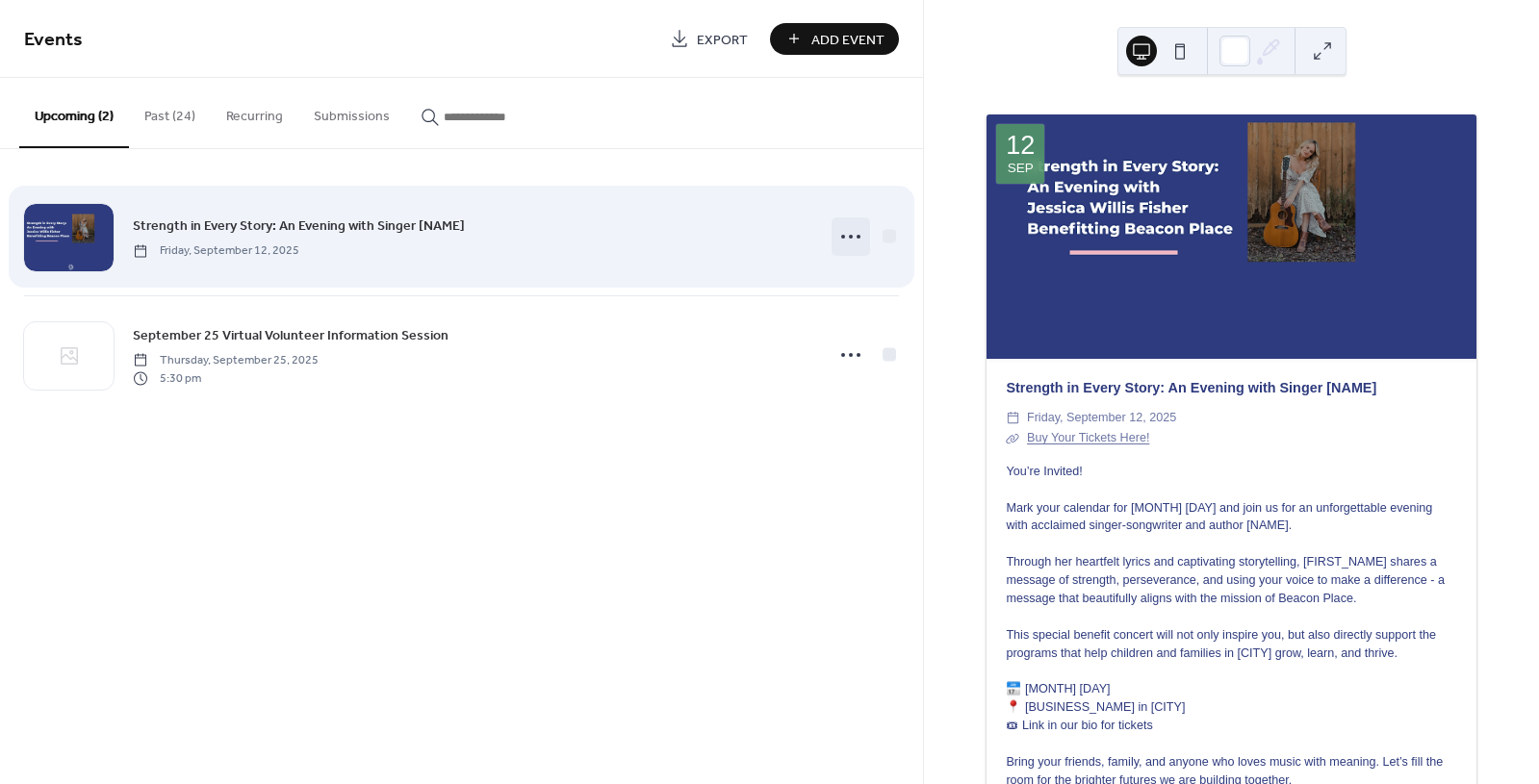 click 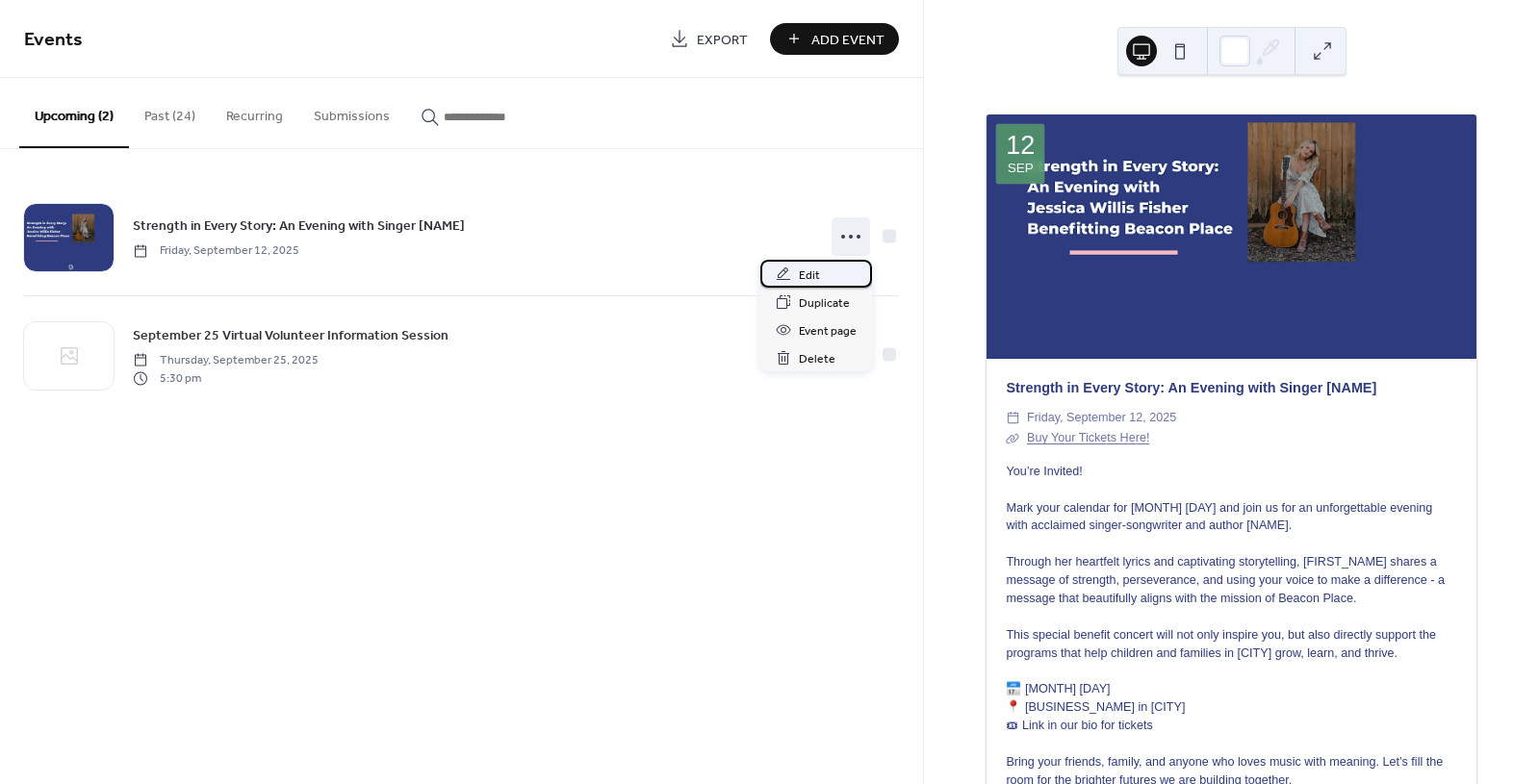 click on "Edit" at bounding box center (809, 275) 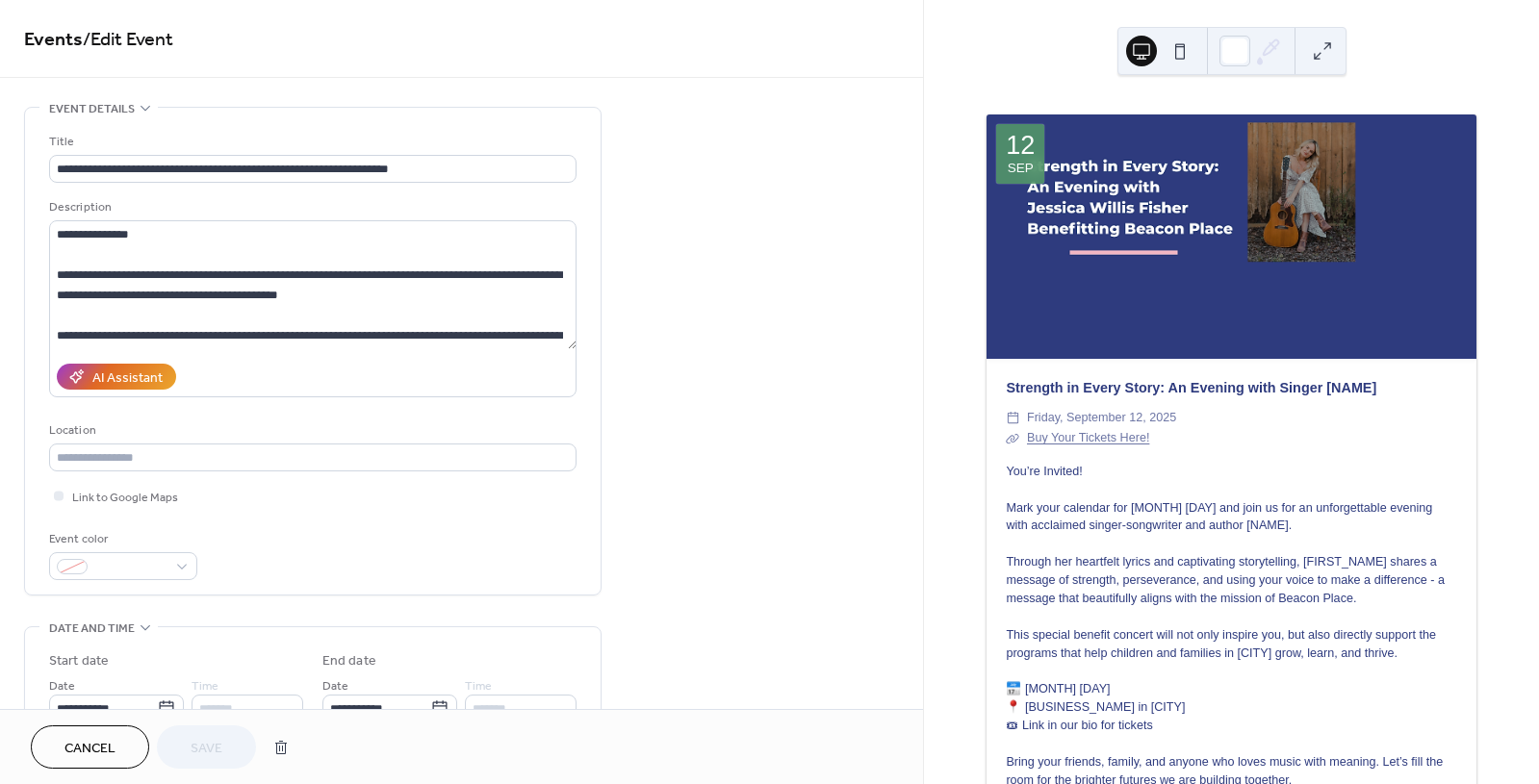 drag, startPoint x: 916, startPoint y: 222, endPoint x: 913, endPoint y: 308, distance: 86.05231 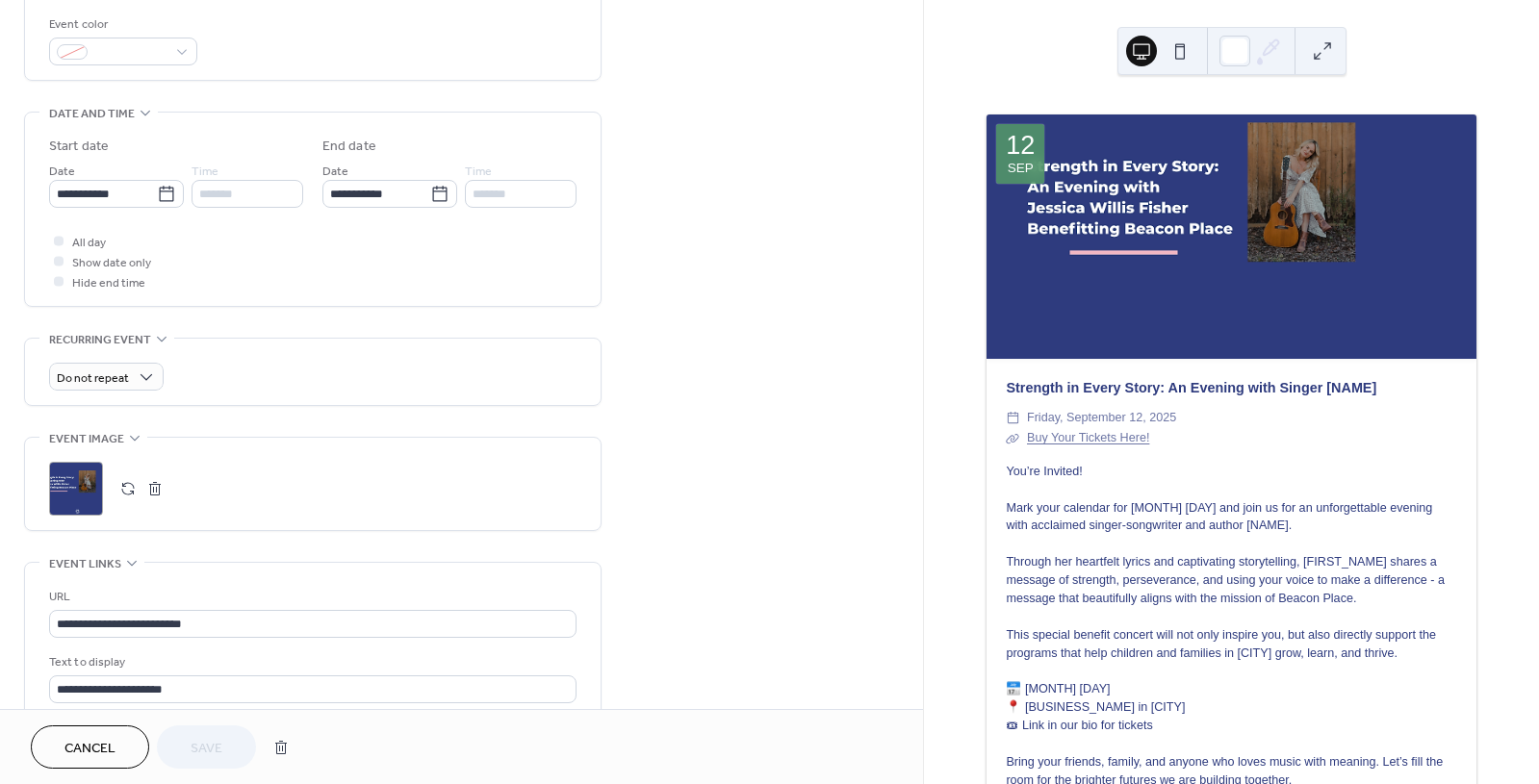 scroll, scrollTop: 539, scrollLeft: 0, axis: vertical 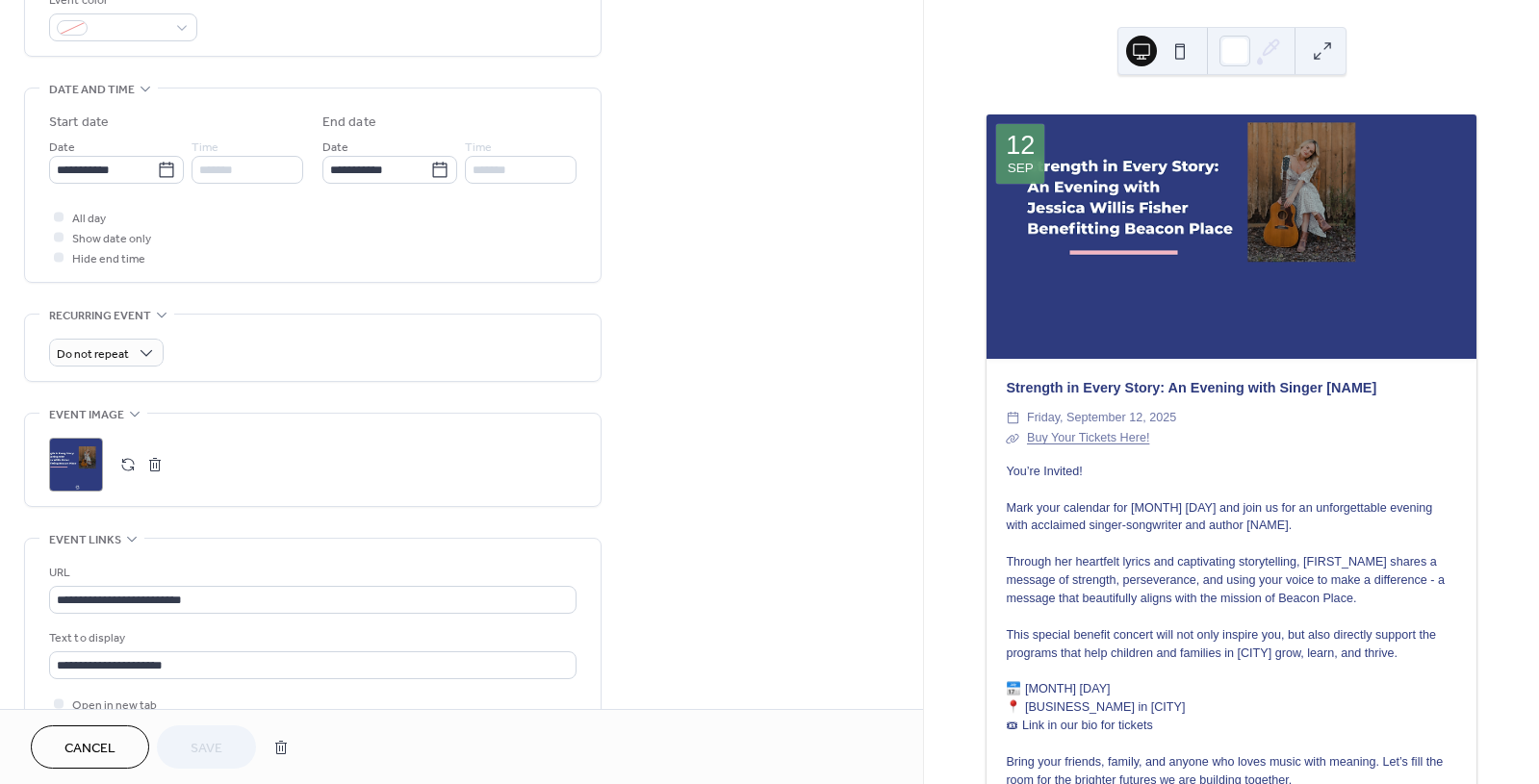 click at bounding box center [155, 465] 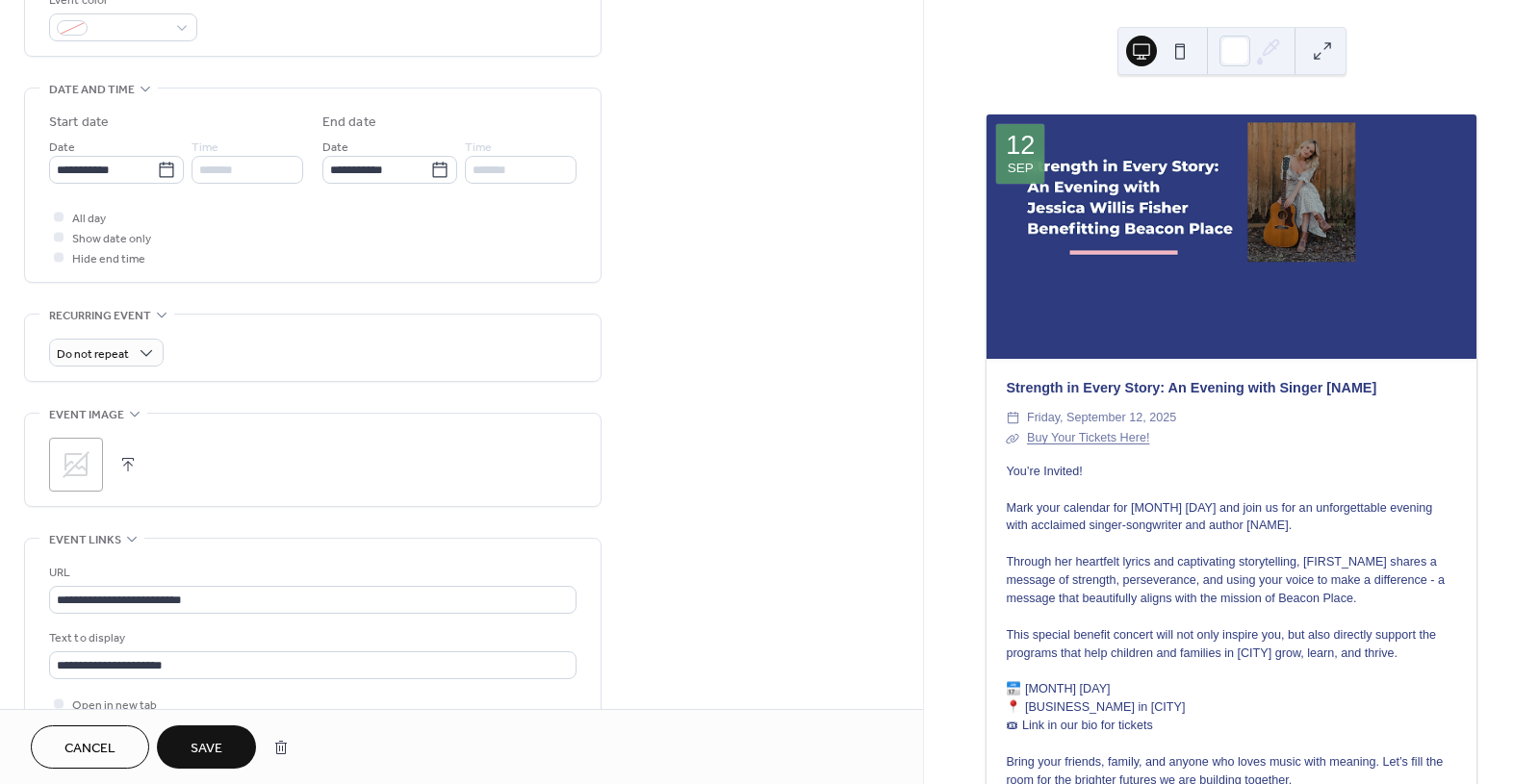 click 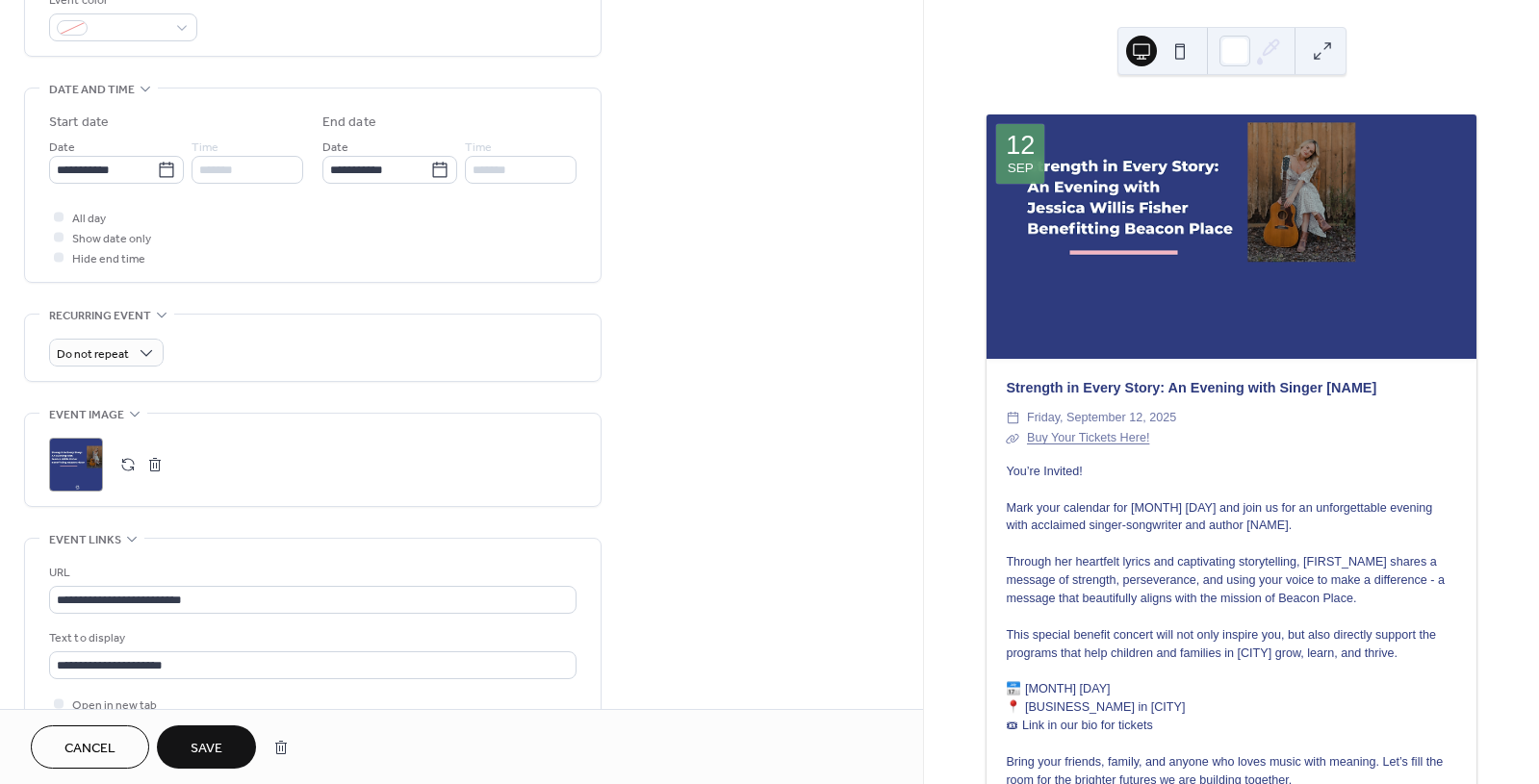 click on "Save" at bounding box center [206, 748] 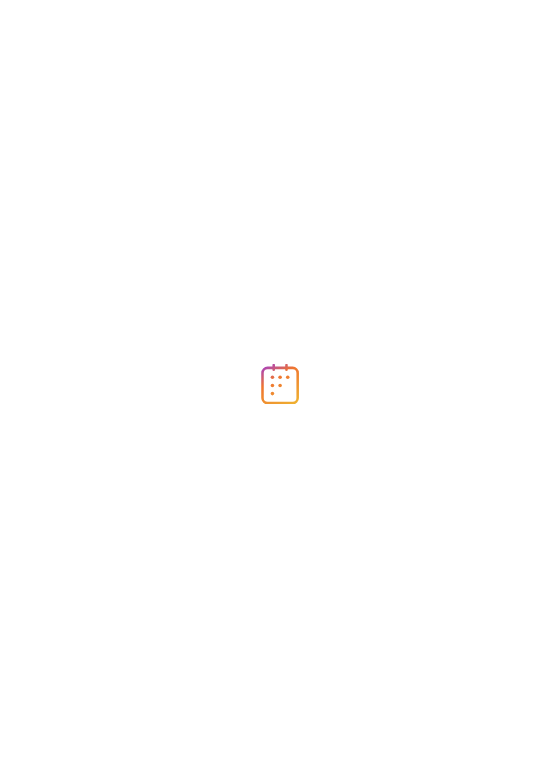 scroll, scrollTop: 0, scrollLeft: 0, axis: both 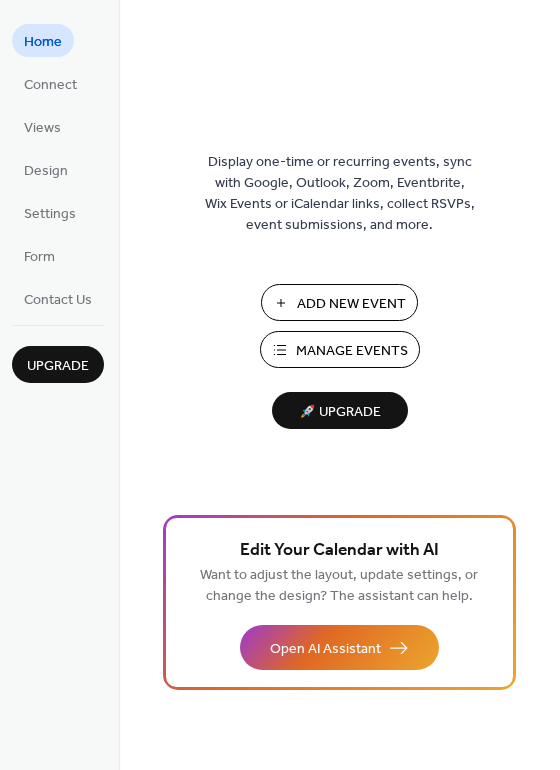 click on "Manage Events" at bounding box center [352, 351] 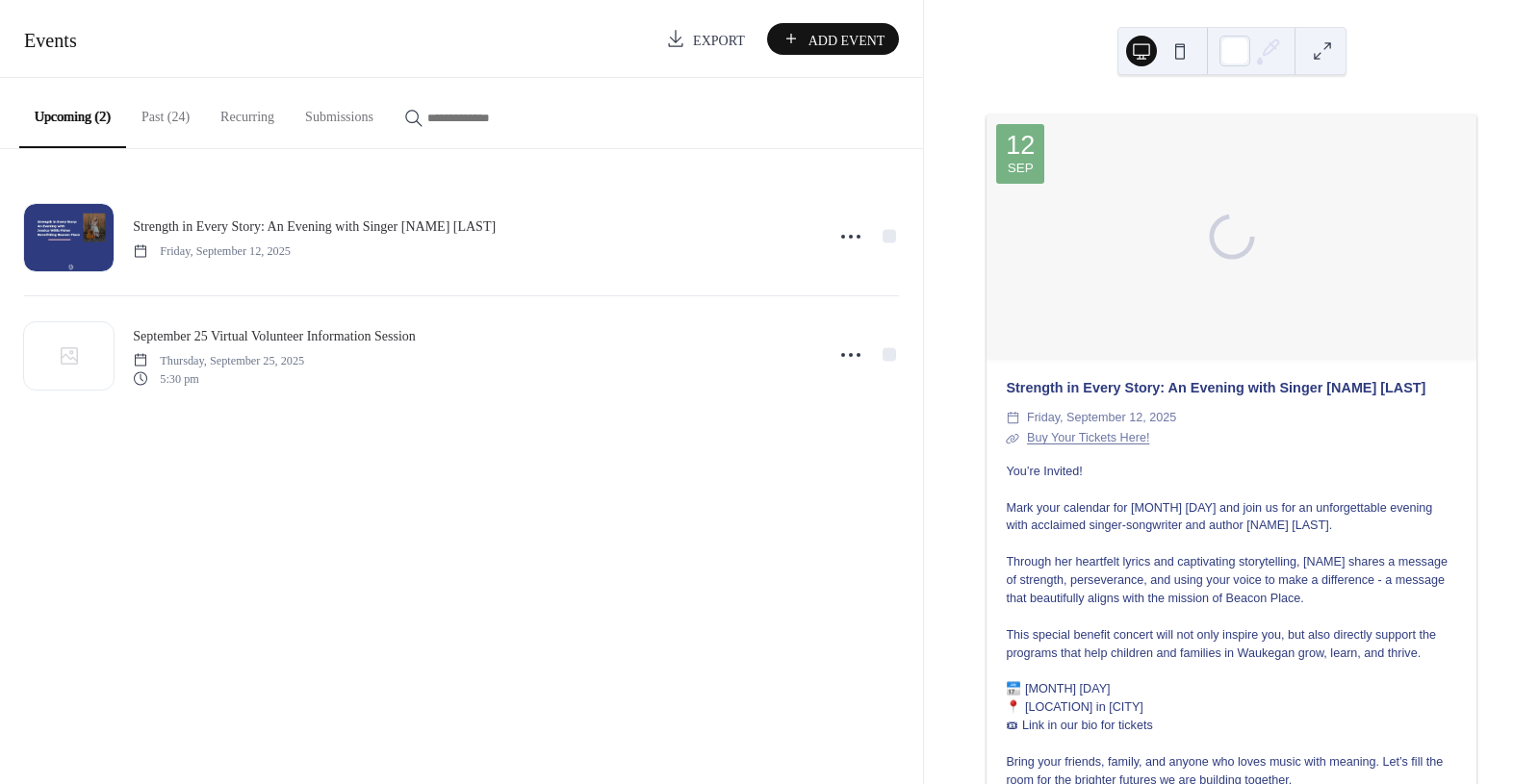 scroll, scrollTop: 0, scrollLeft: 0, axis: both 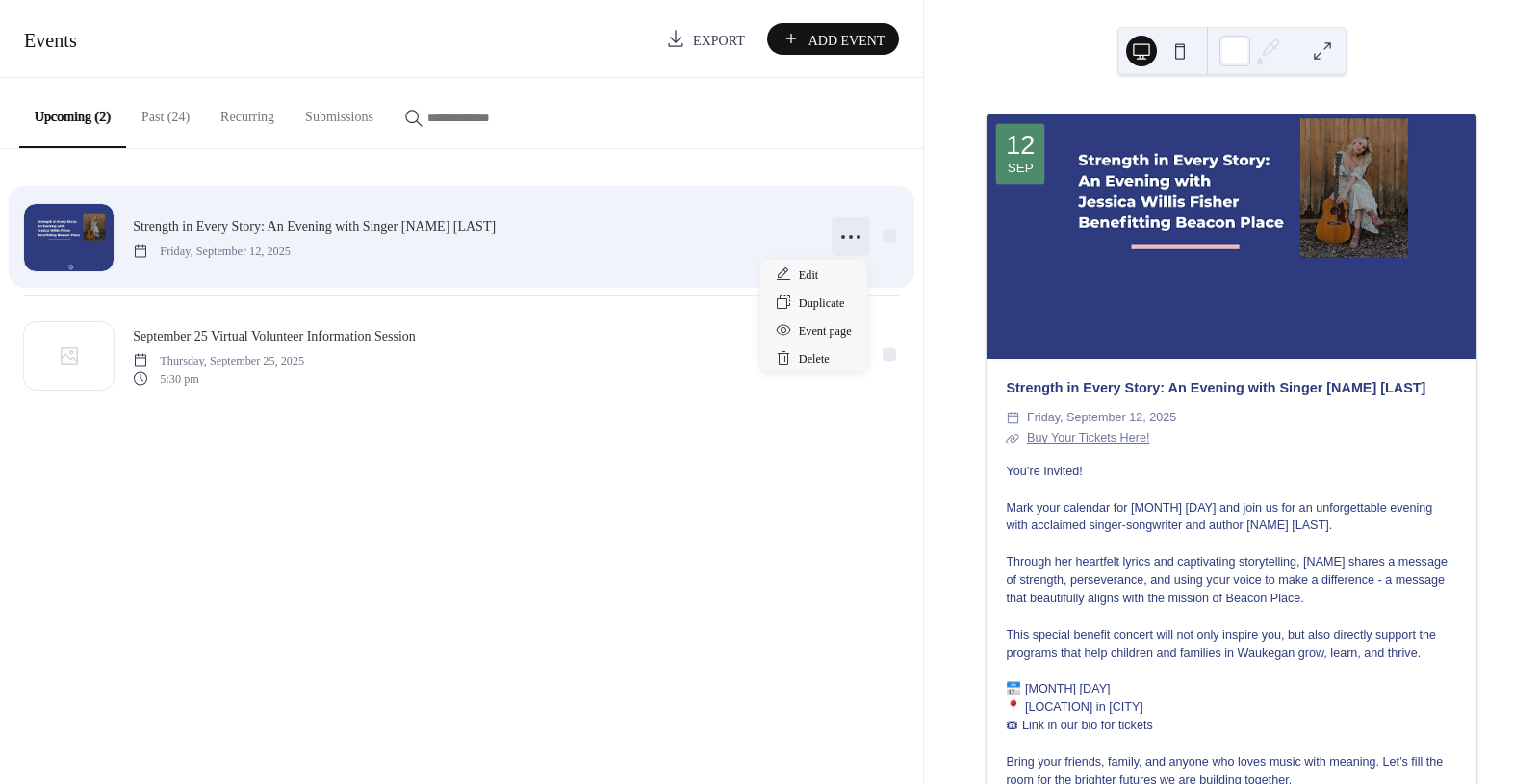 click 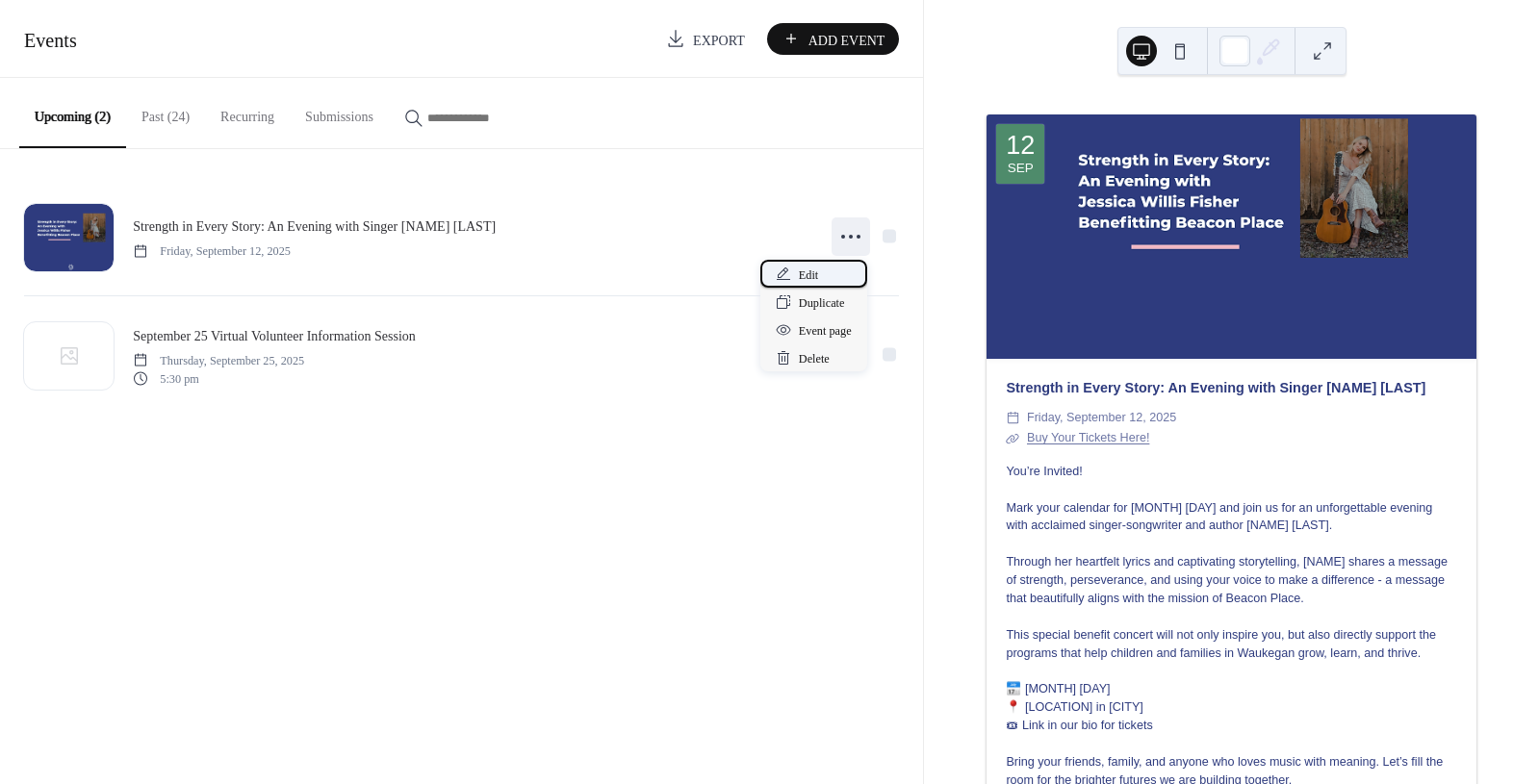 click on "Edit" at bounding box center [808, 275] 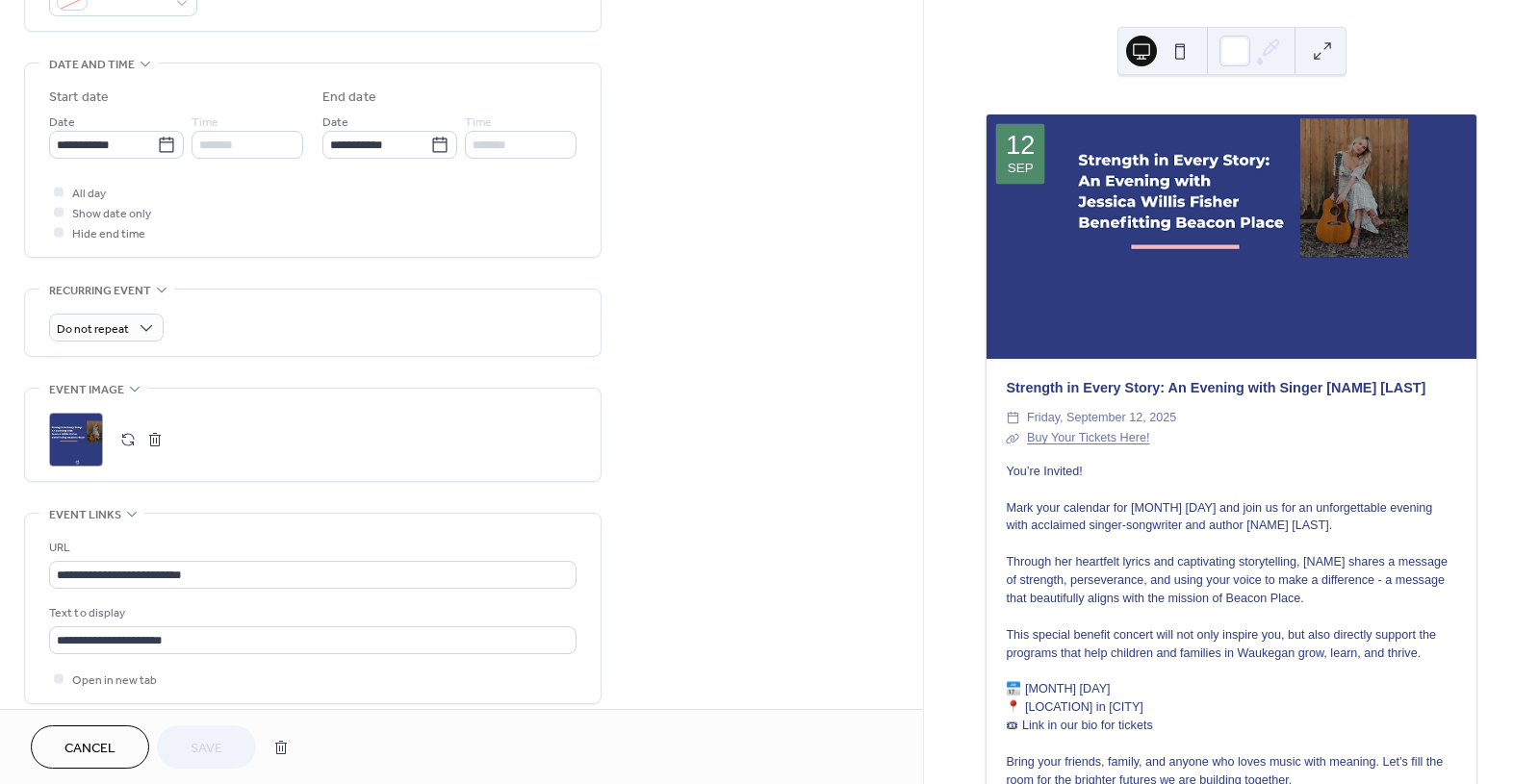 scroll, scrollTop: 621, scrollLeft: 0, axis: vertical 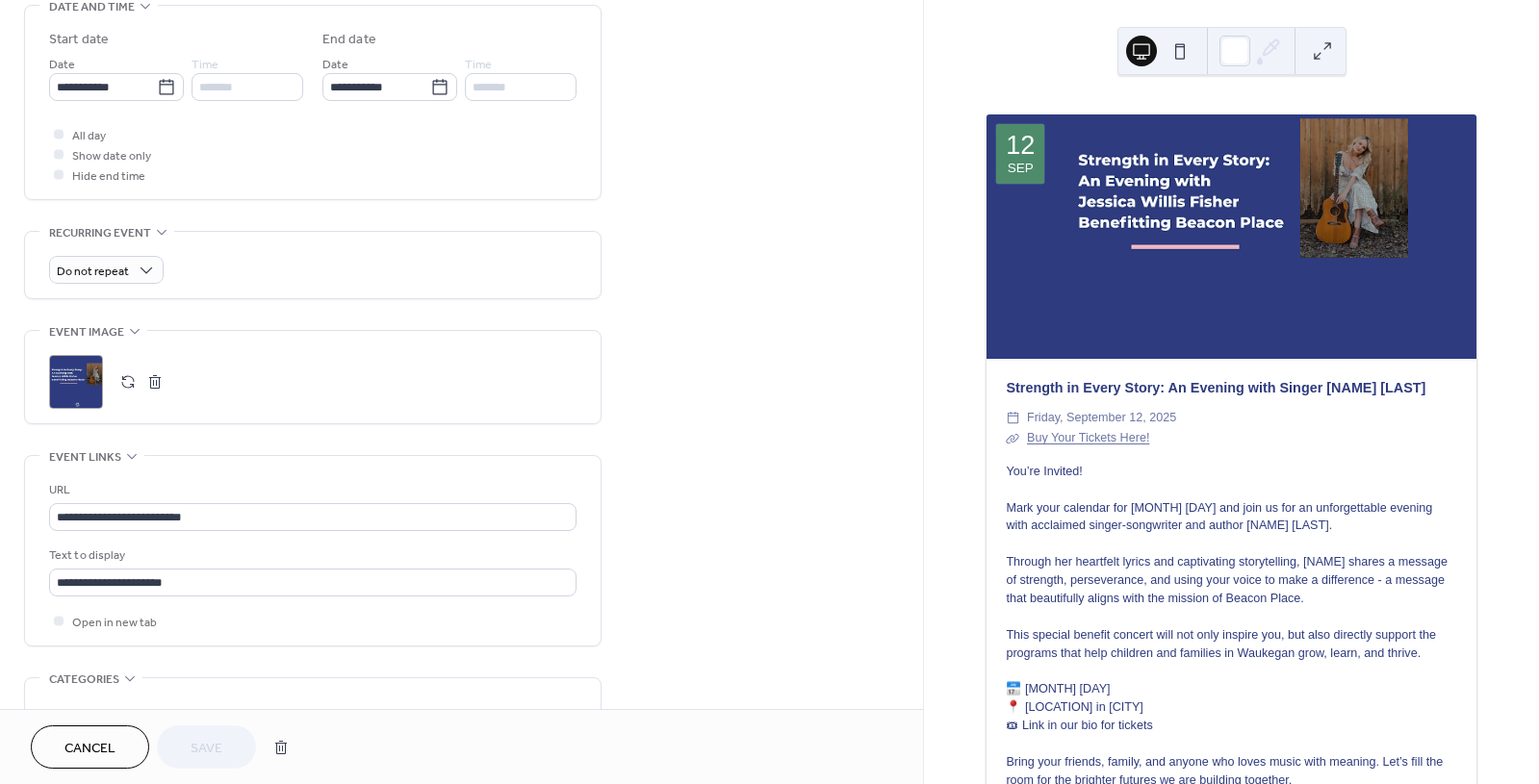 click at bounding box center [155, 382] 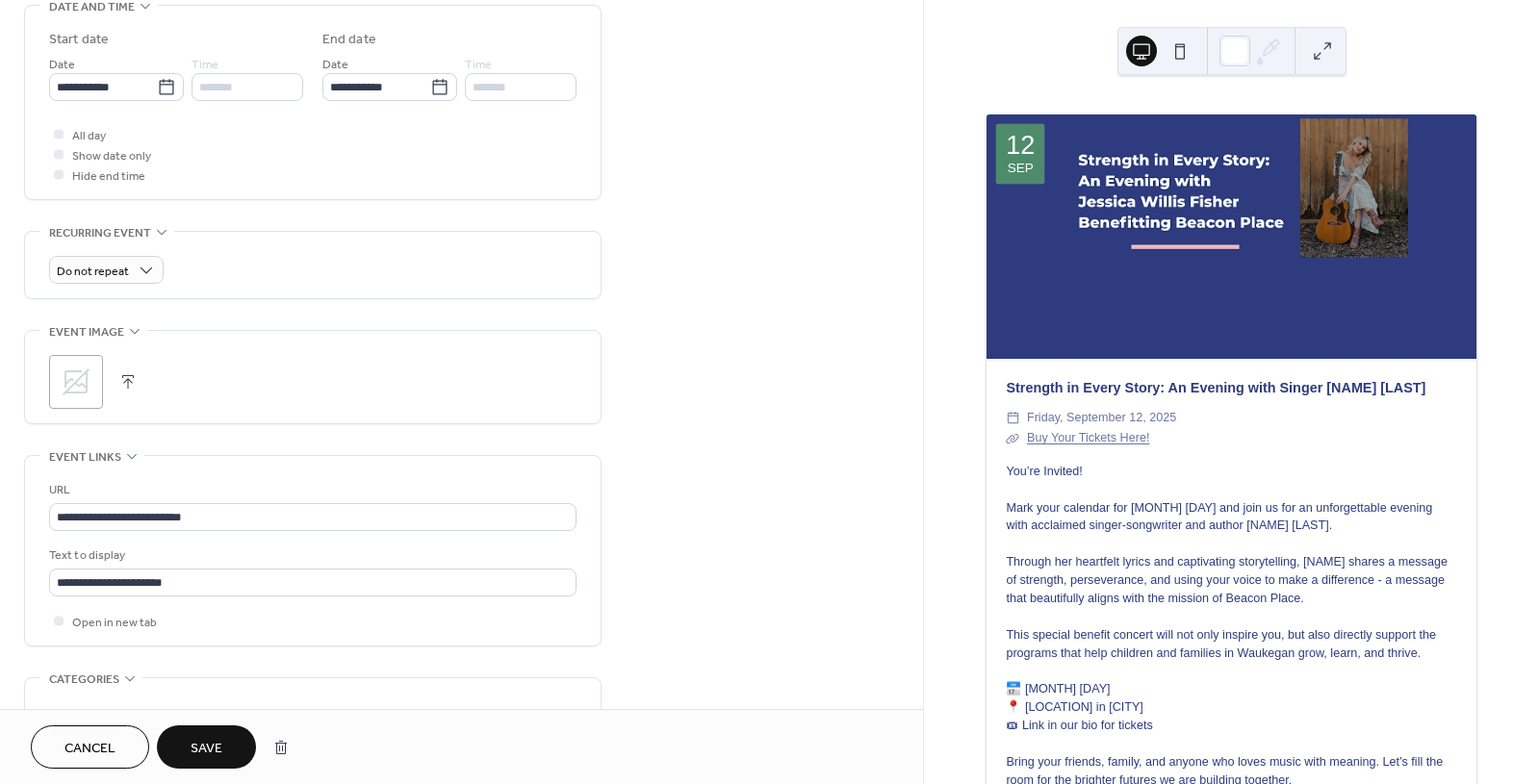 click at bounding box center [128, 382] 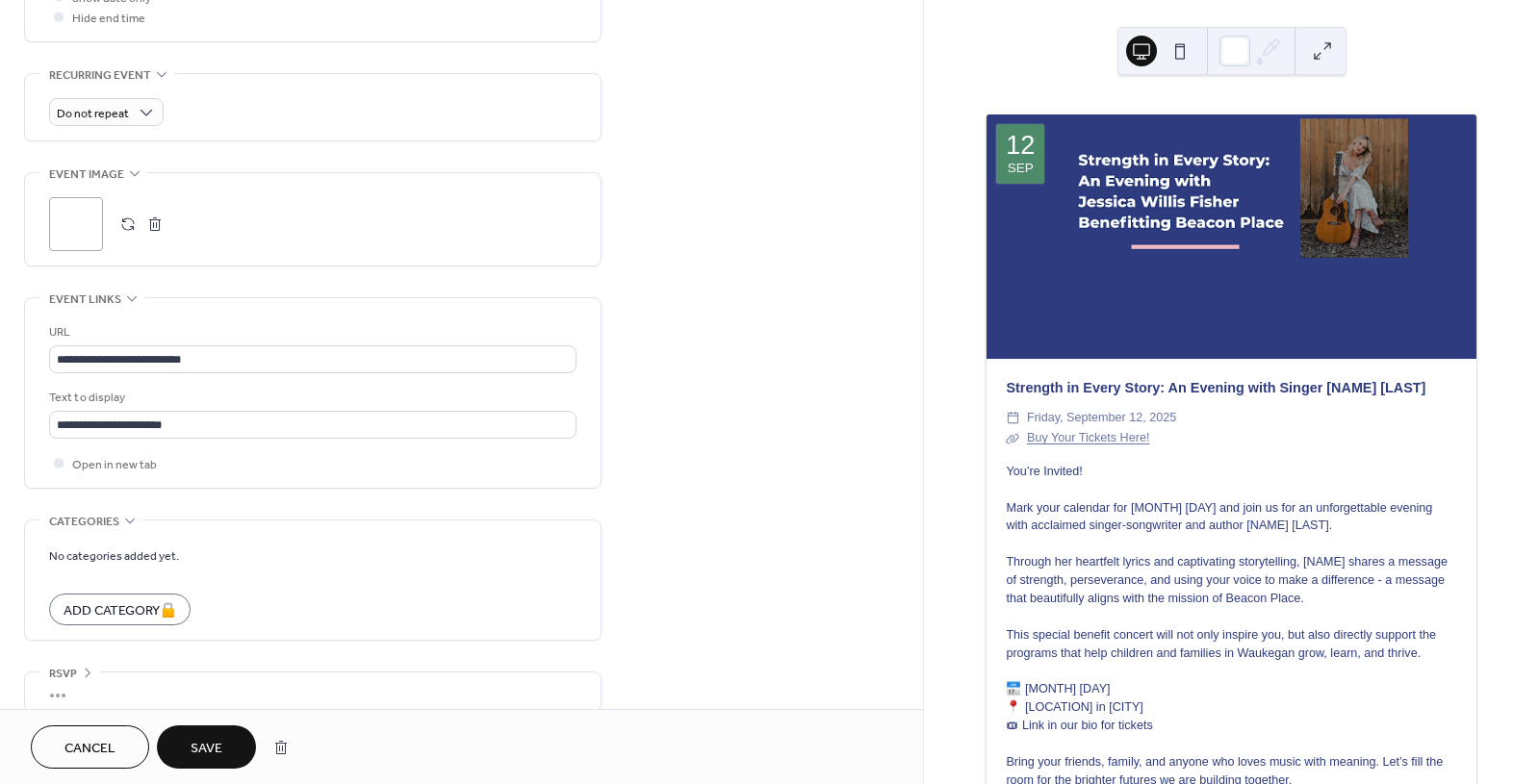 scroll, scrollTop: 801, scrollLeft: 0, axis: vertical 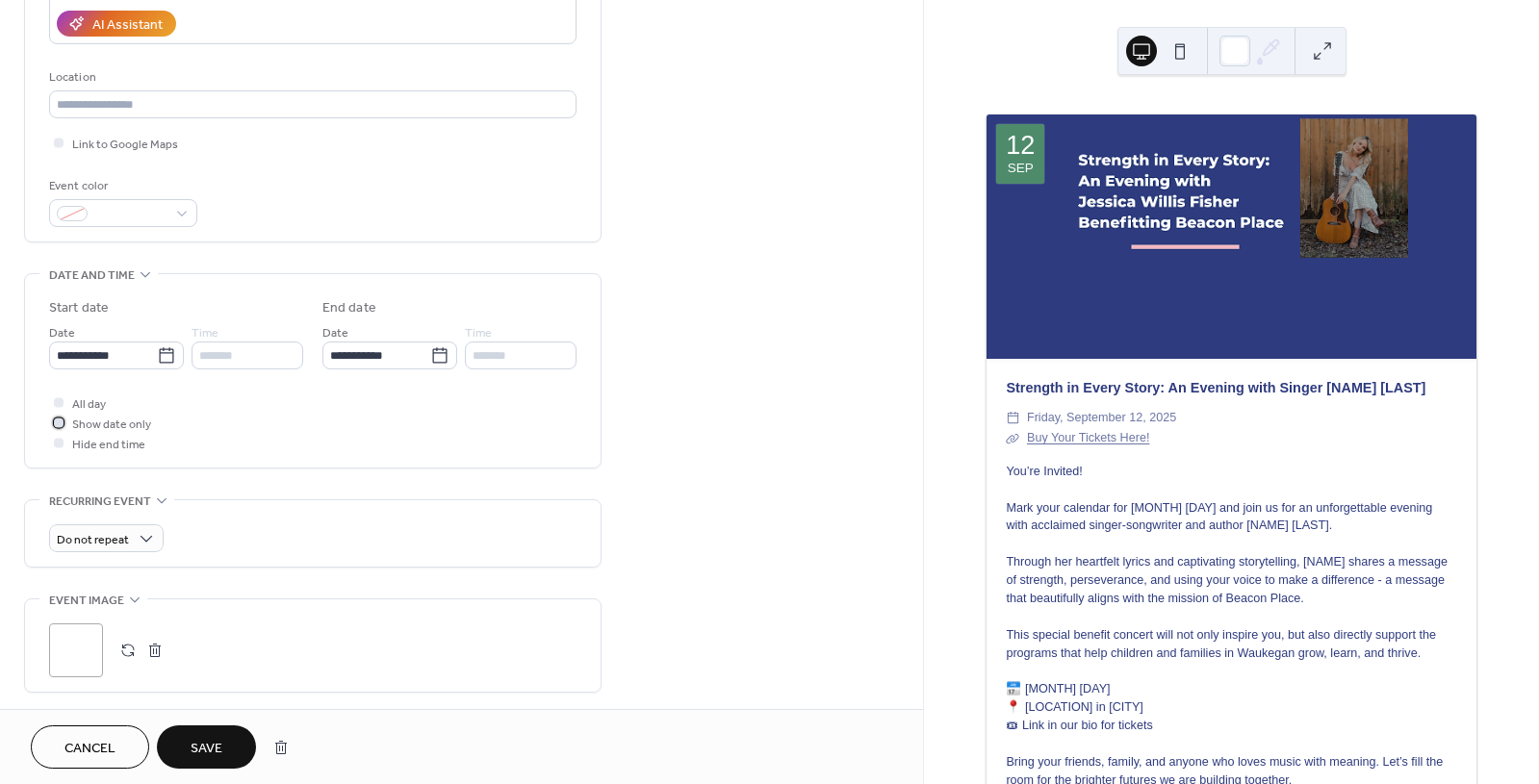 click 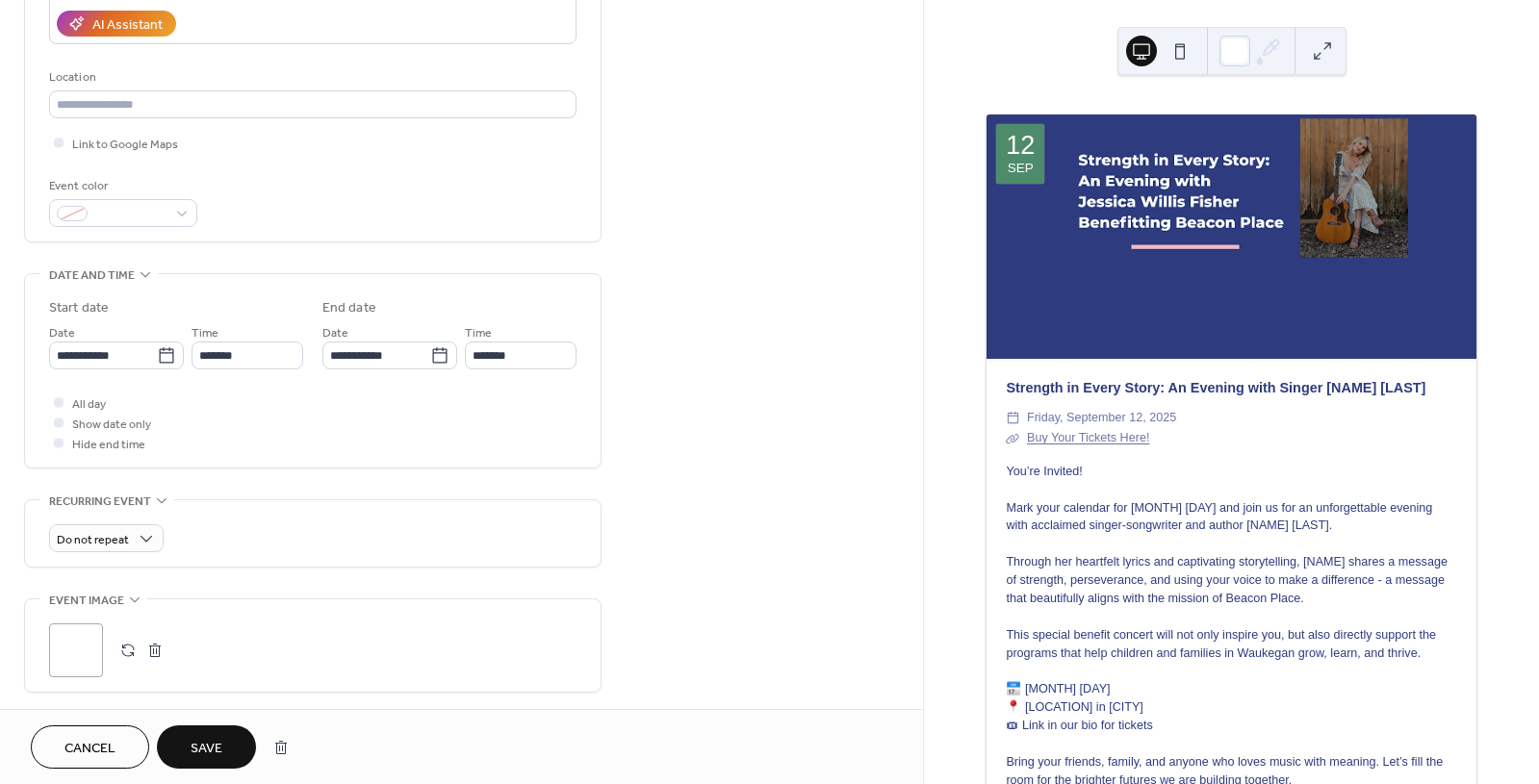 click on "Save" at bounding box center (206, 748) 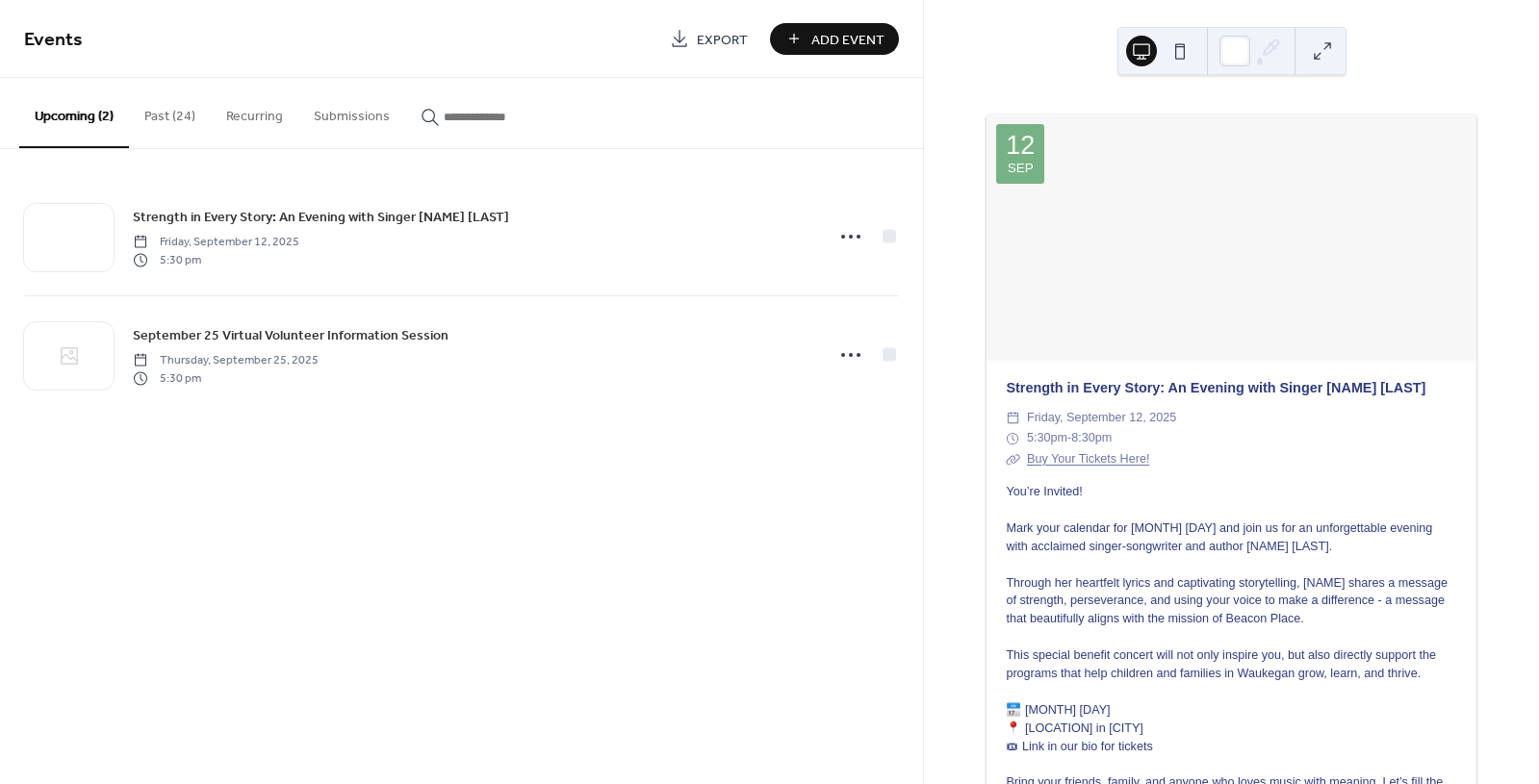 click at bounding box center [1231, 237] 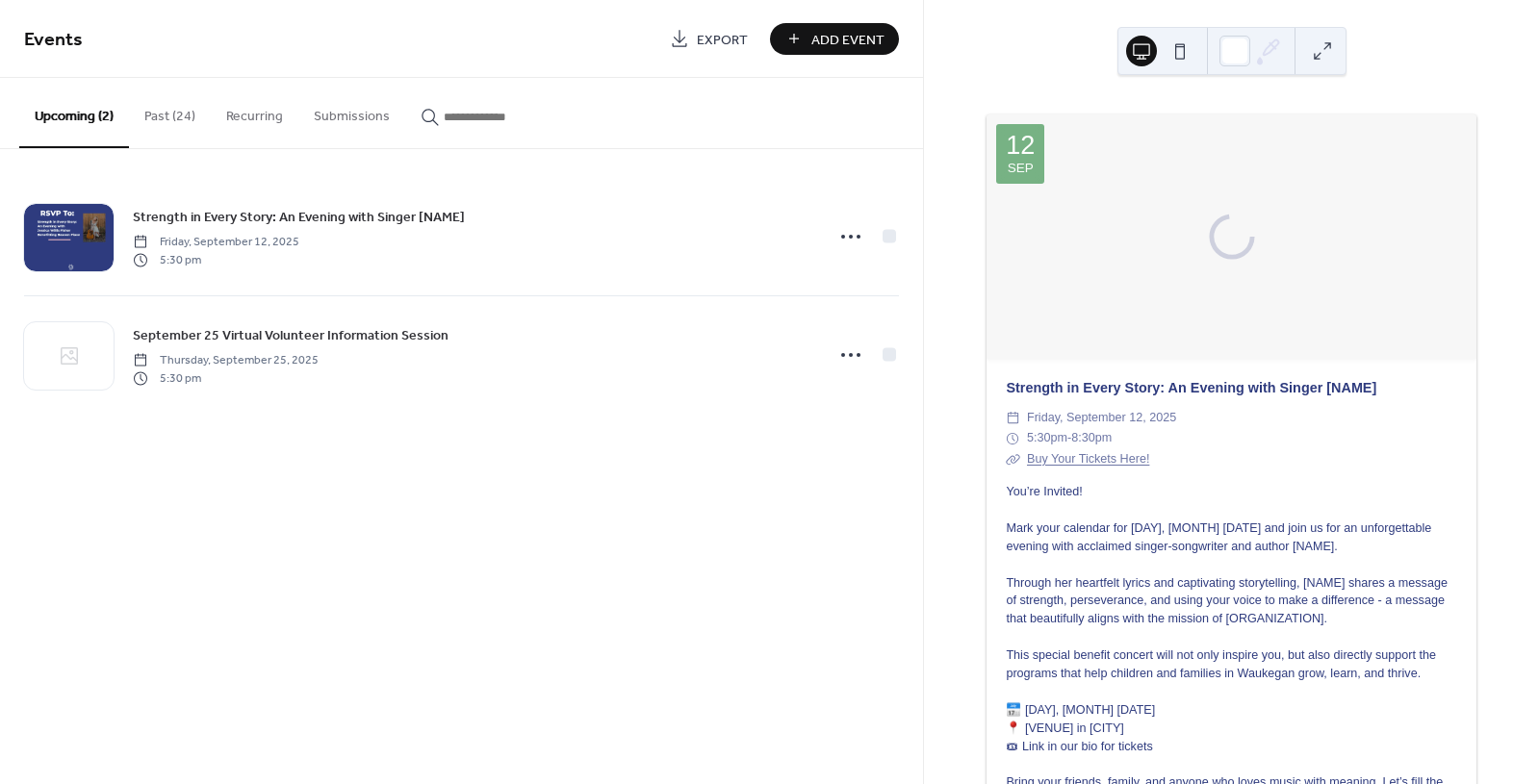 scroll, scrollTop: 0, scrollLeft: 0, axis: both 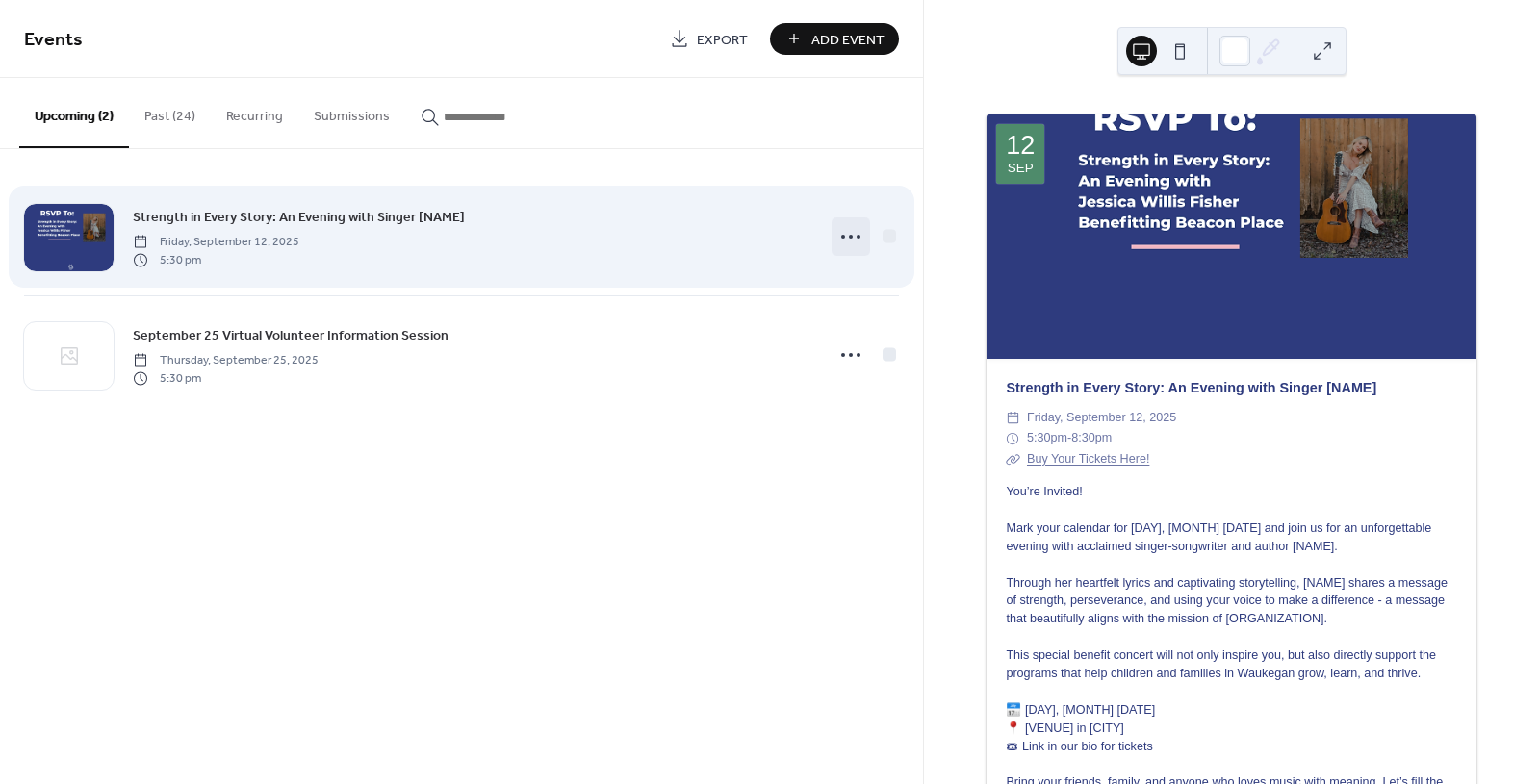 click 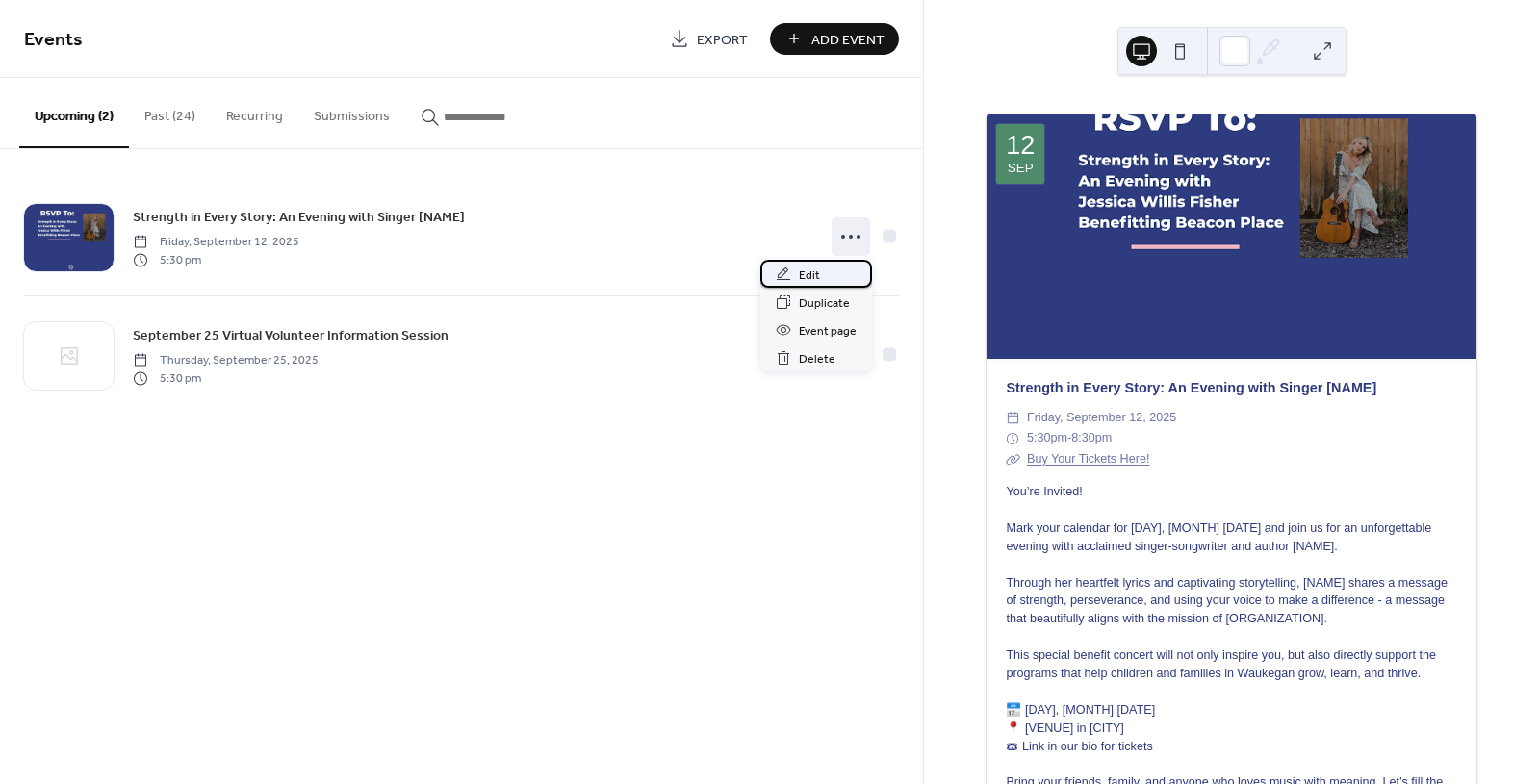click on "Edit" at bounding box center (809, 275) 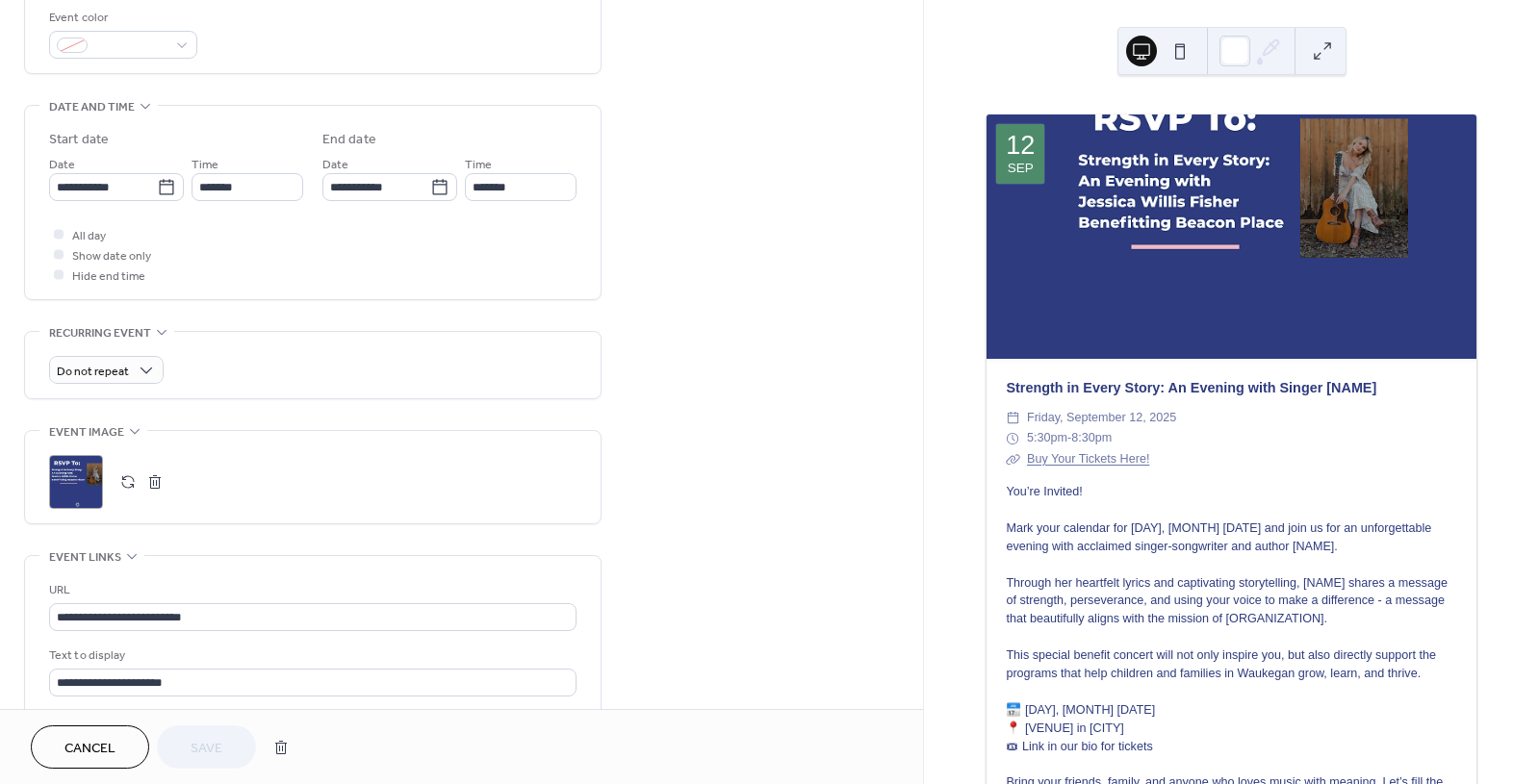 scroll, scrollTop: 550, scrollLeft: 0, axis: vertical 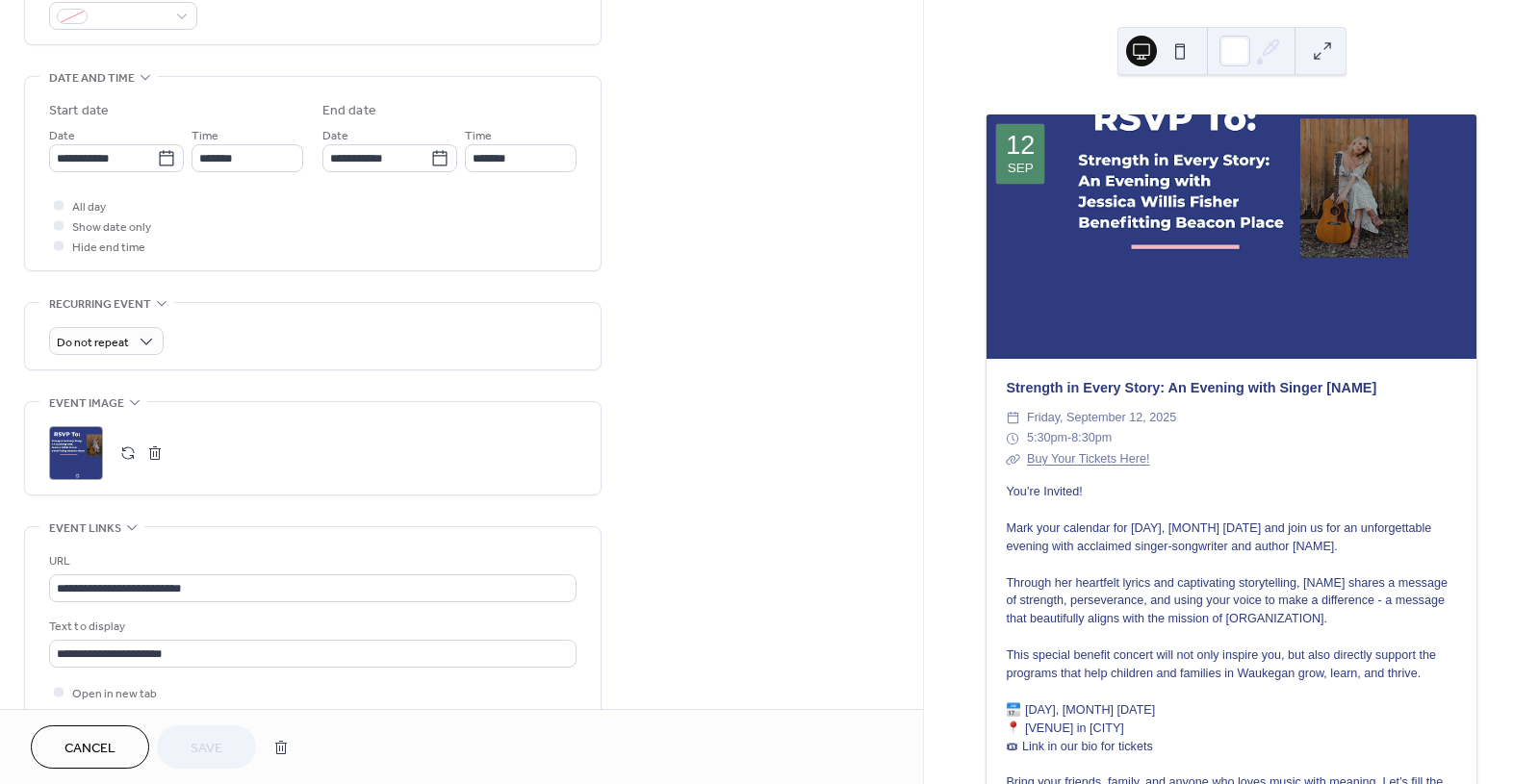 click at bounding box center (155, 453) 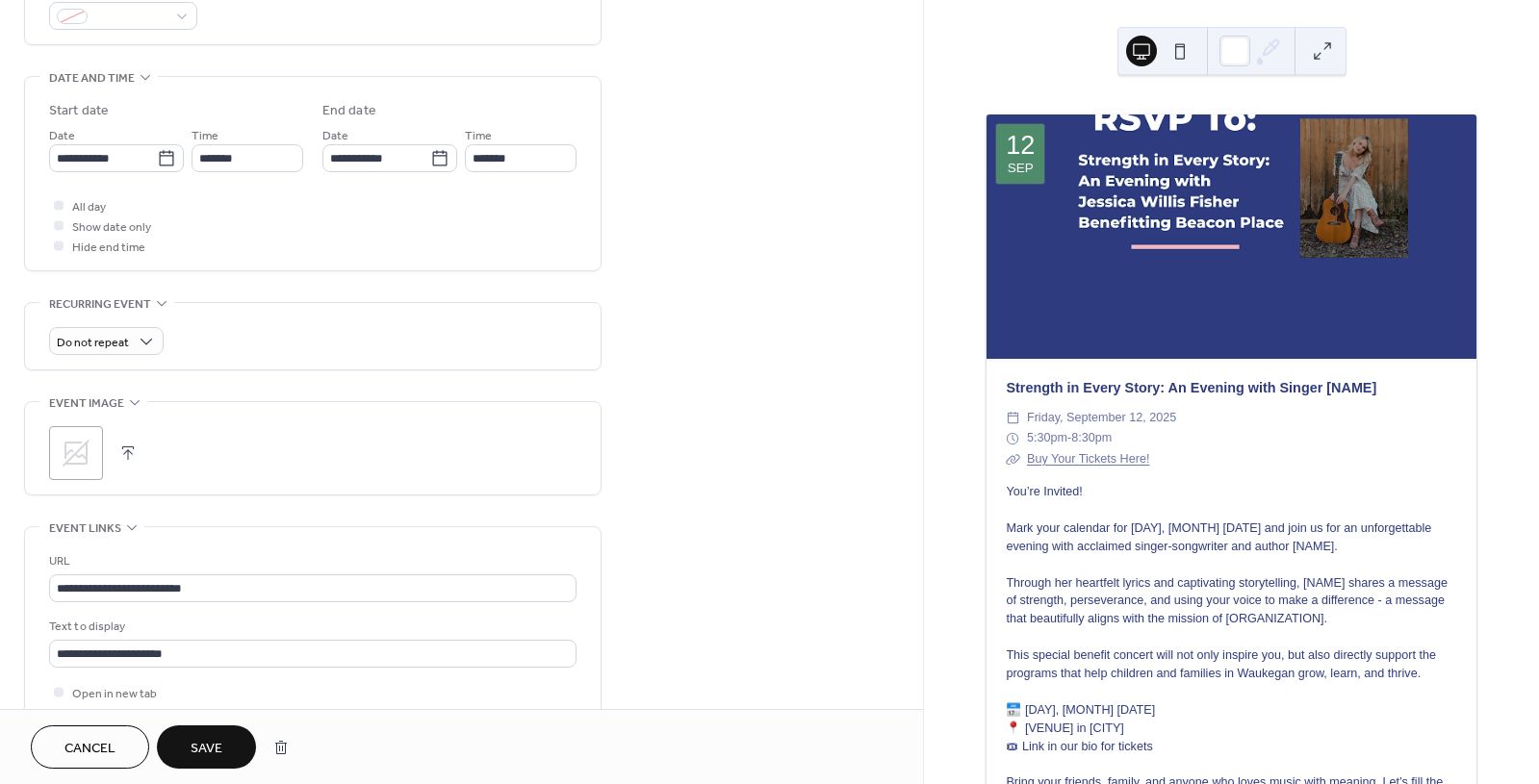 click 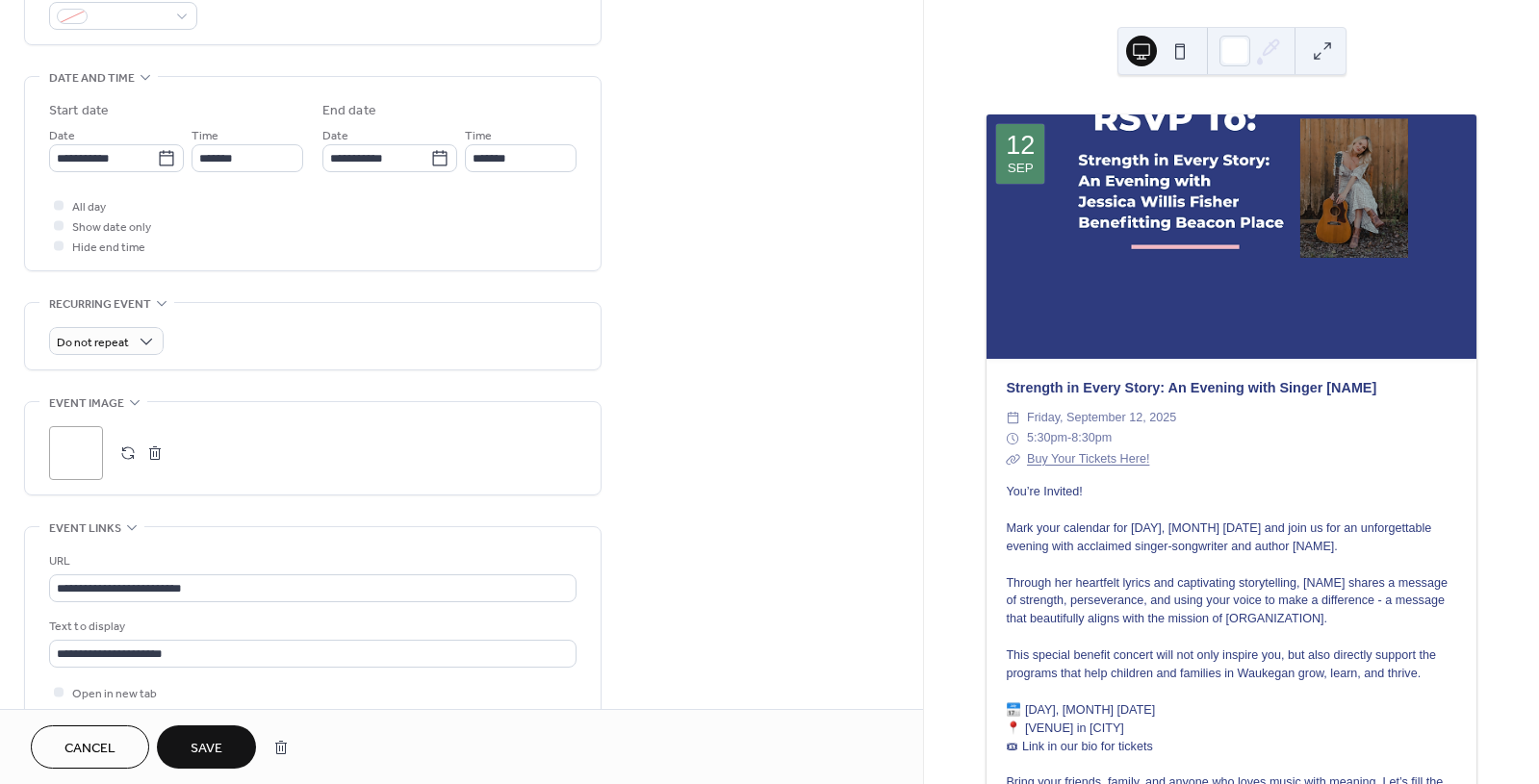 click on "Save" at bounding box center (206, 748) 